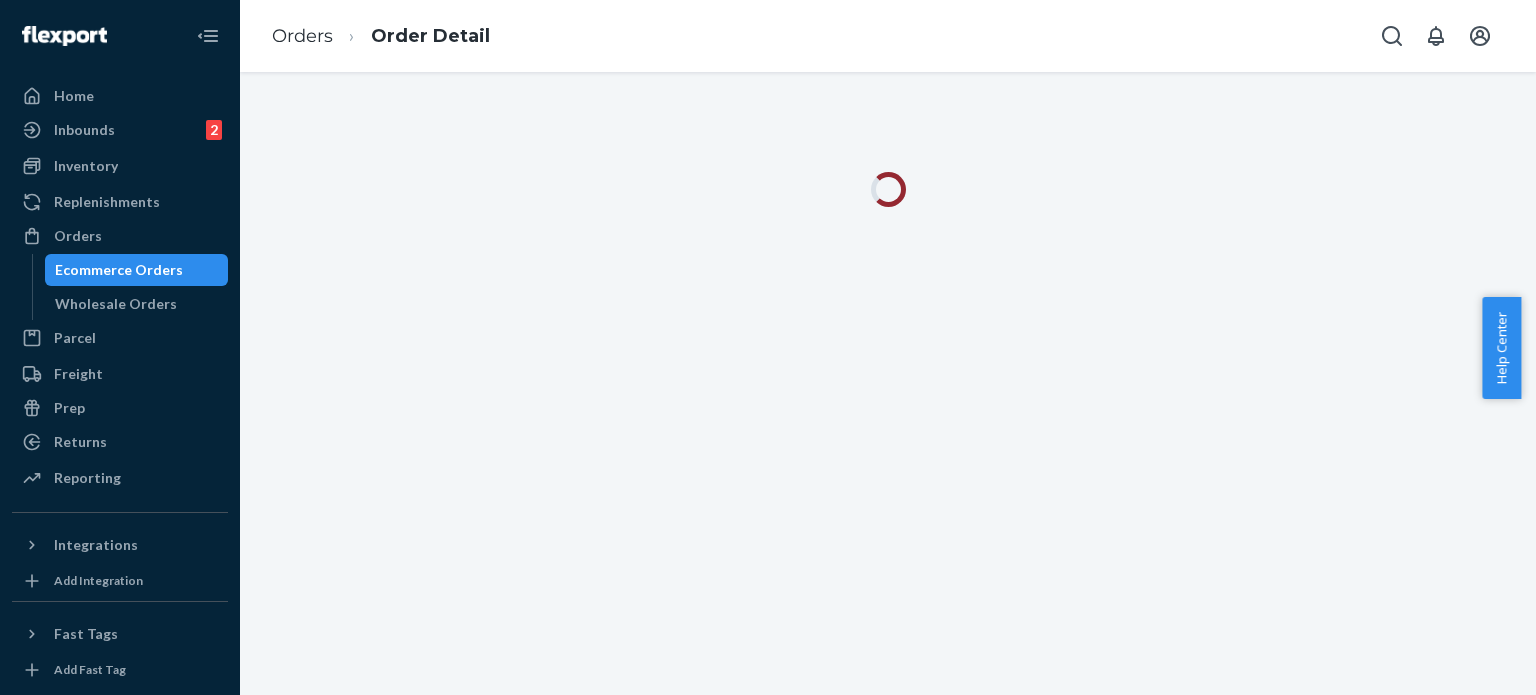 scroll, scrollTop: 0, scrollLeft: 0, axis: both 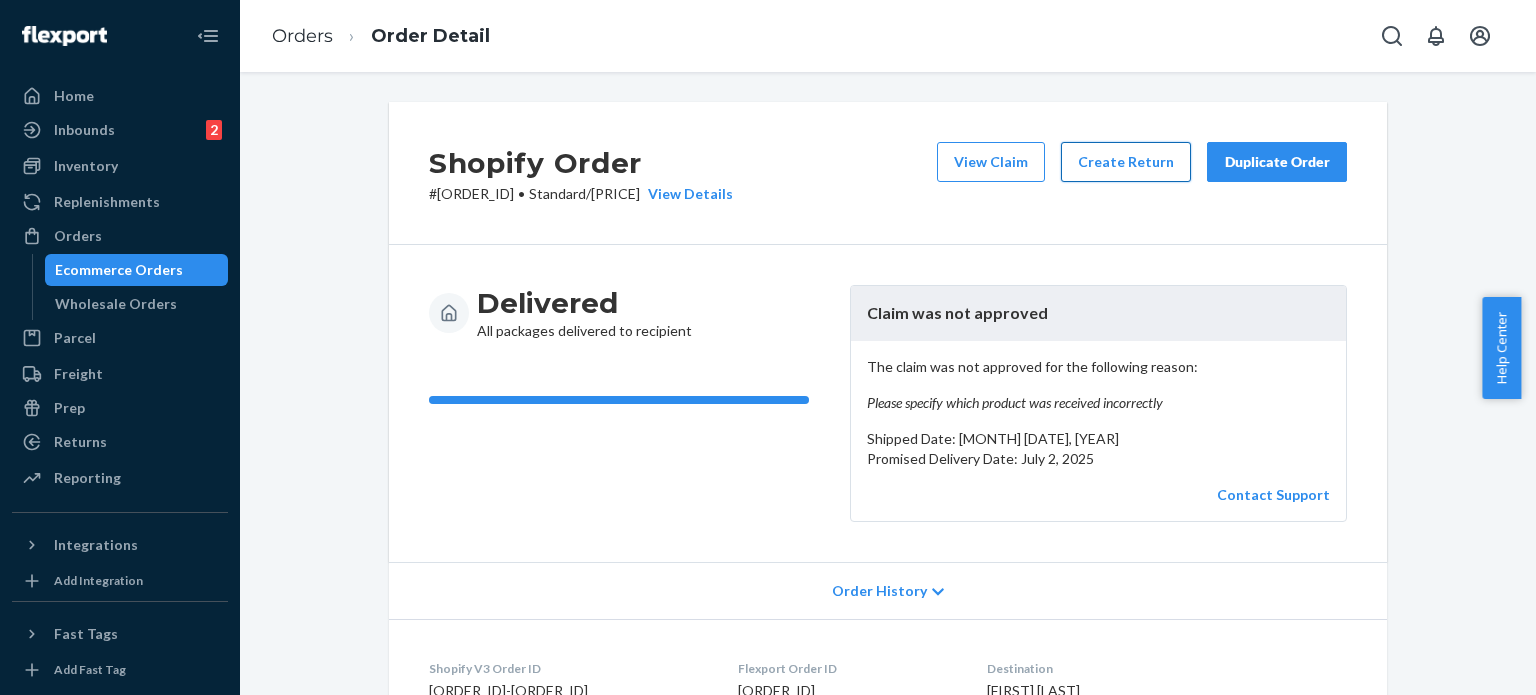 click on "Create Return" at bounding box center [1126, 162] 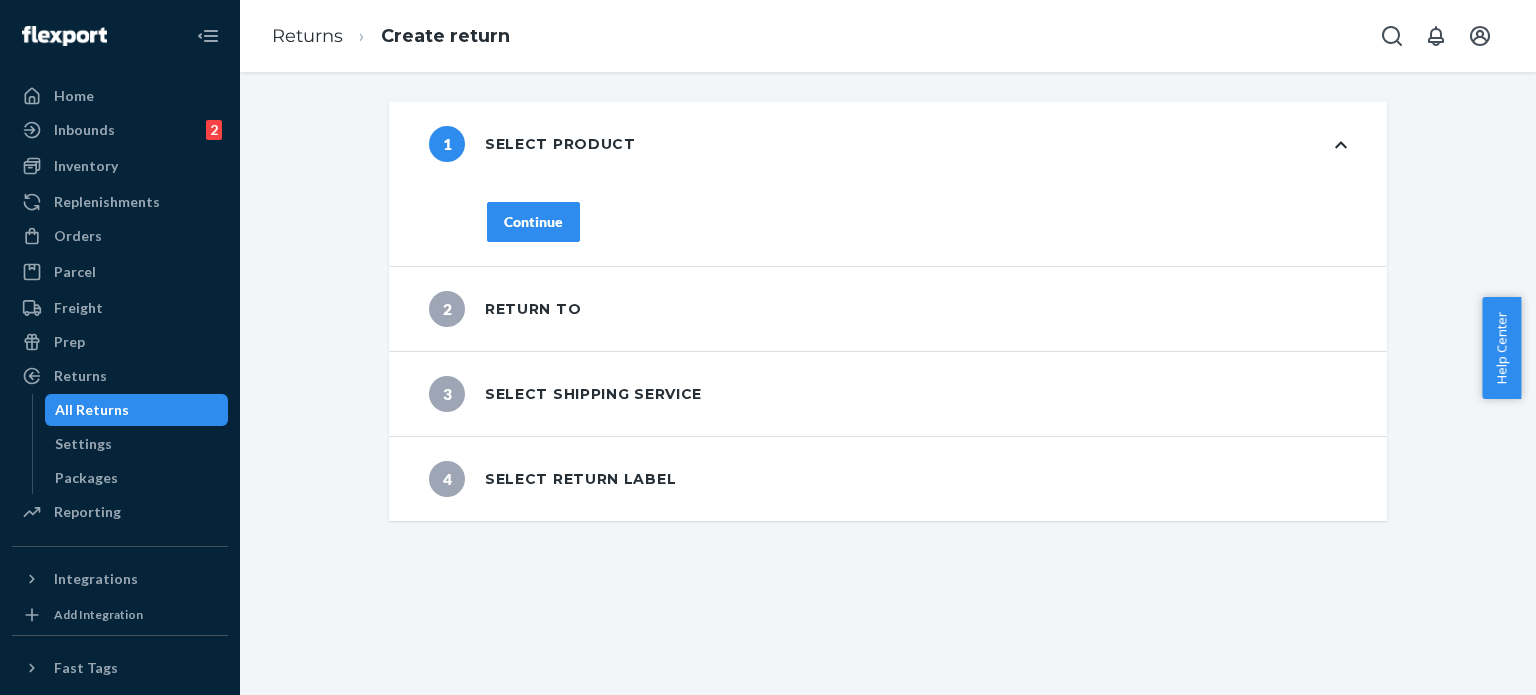 click on "Continue" at bounding box center (917, 234) 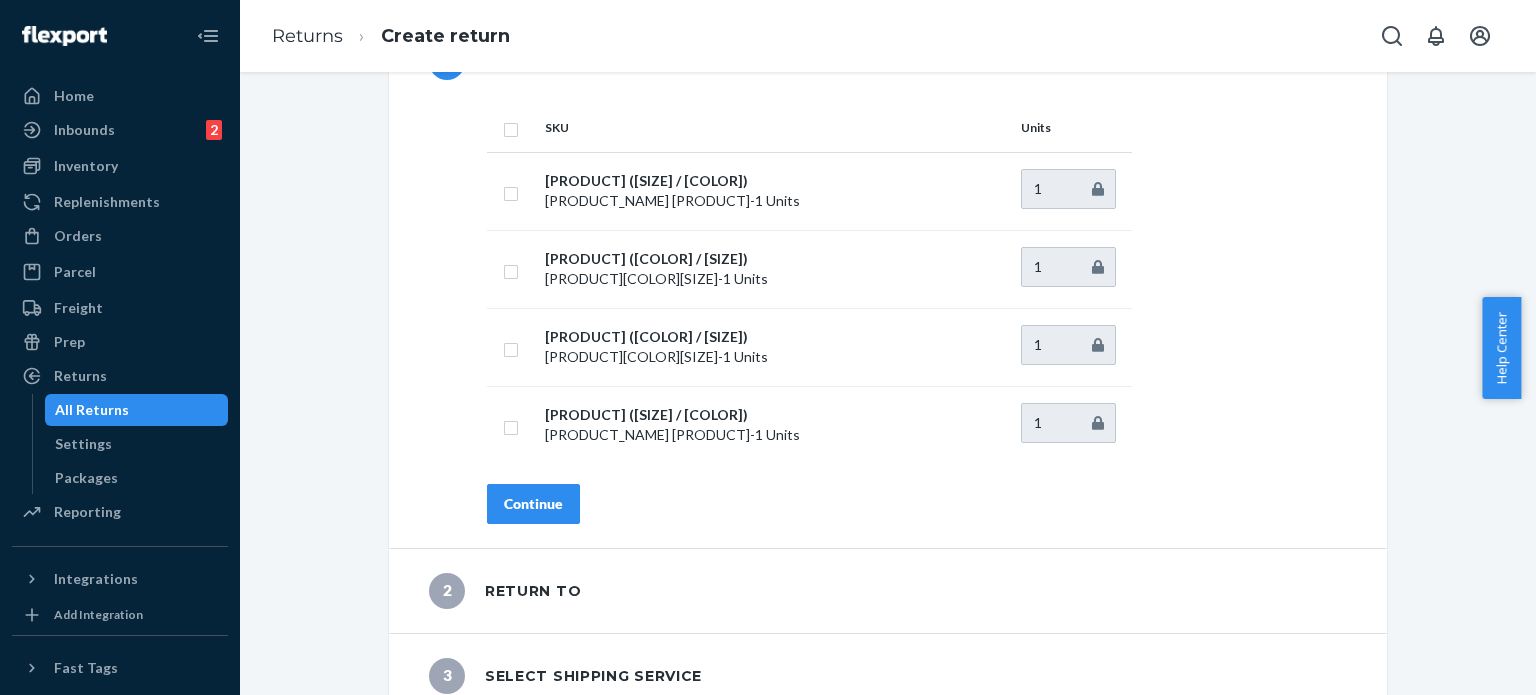 scroll, scrollTop: 0, scrollLeft: 0, axis: both 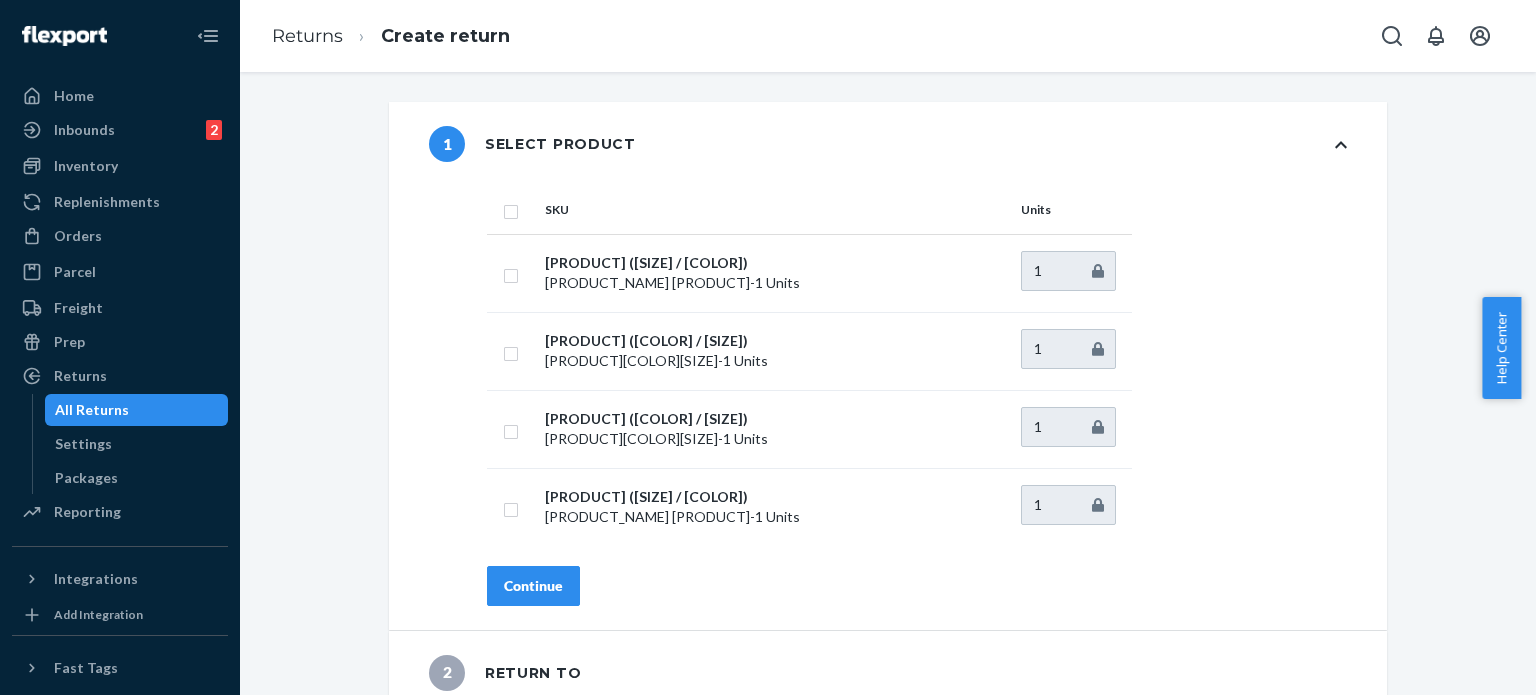 click at bounding box center (511, 209) 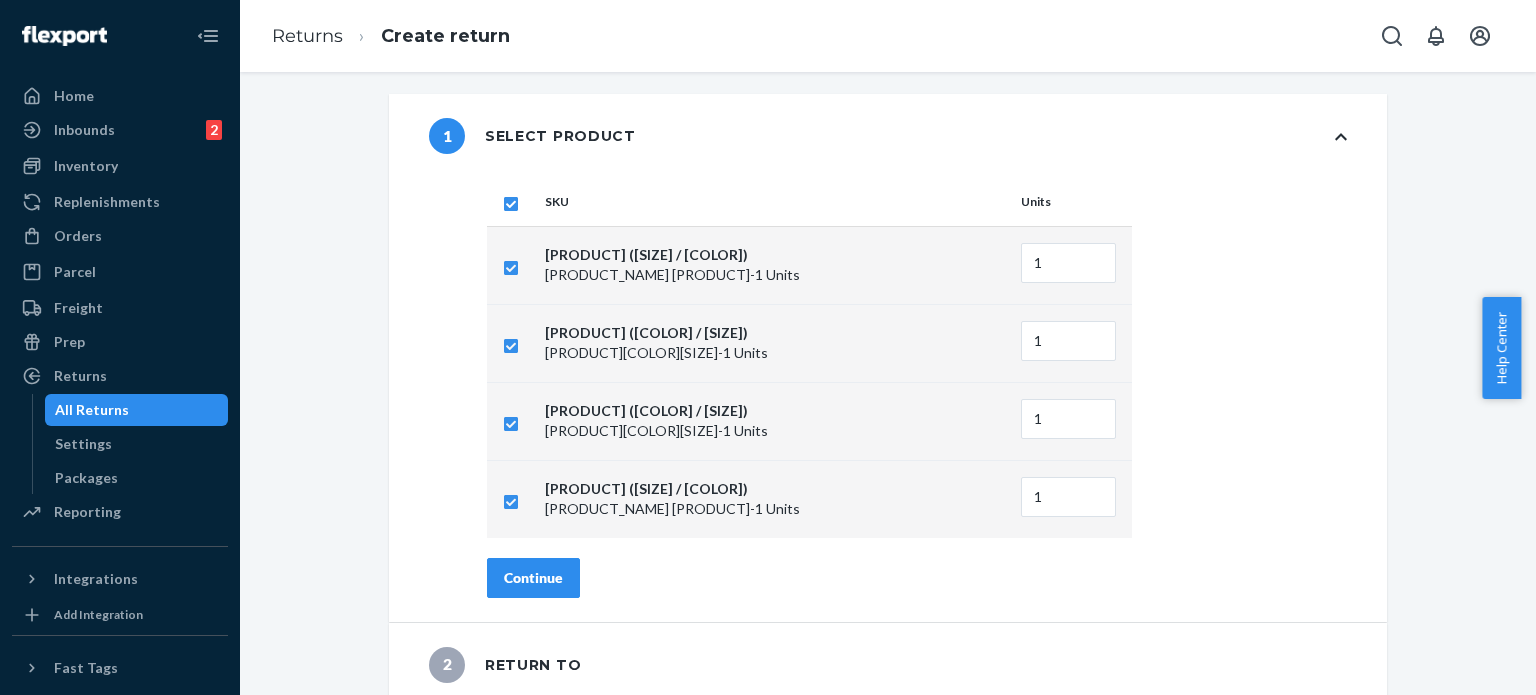 scroll, scrollTop: 0, scrollLeft: 0, axis: both 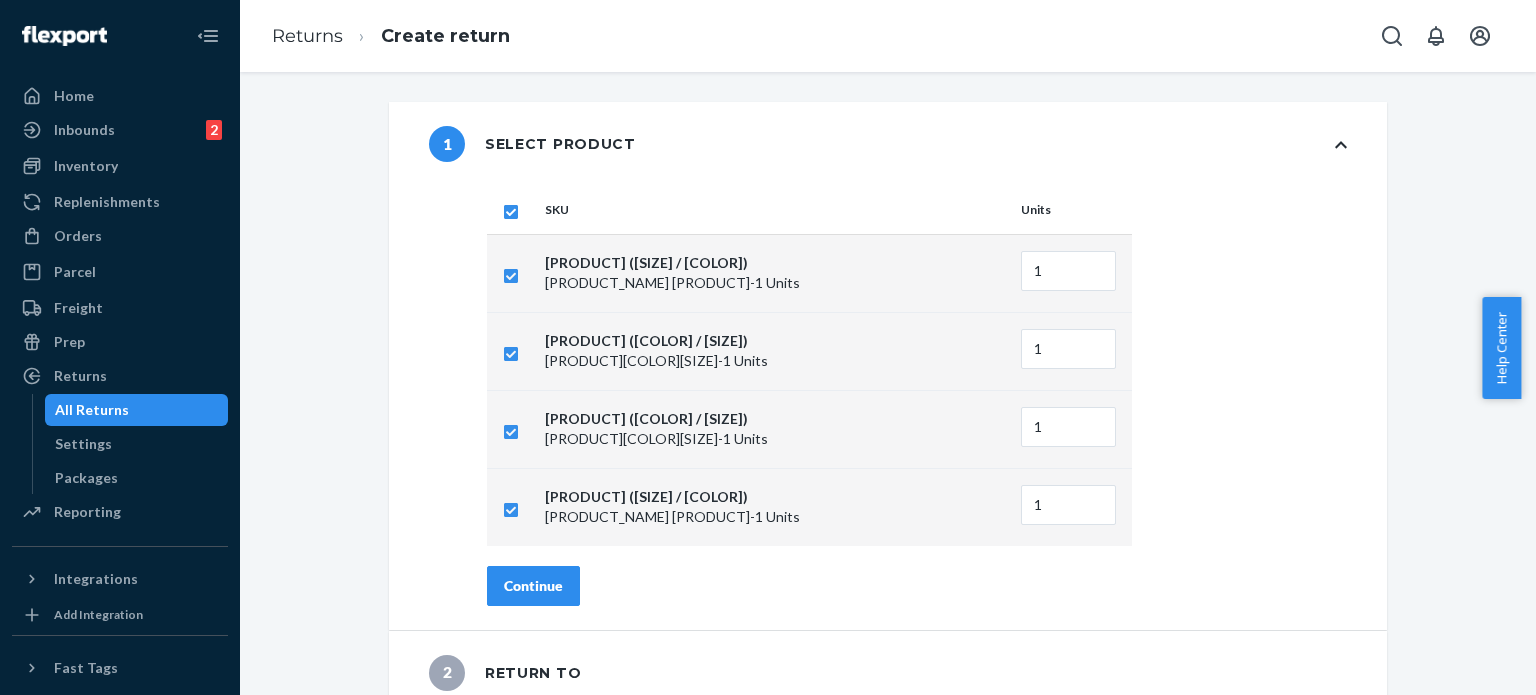 click on "Continue" at bounding box center [533, 586] 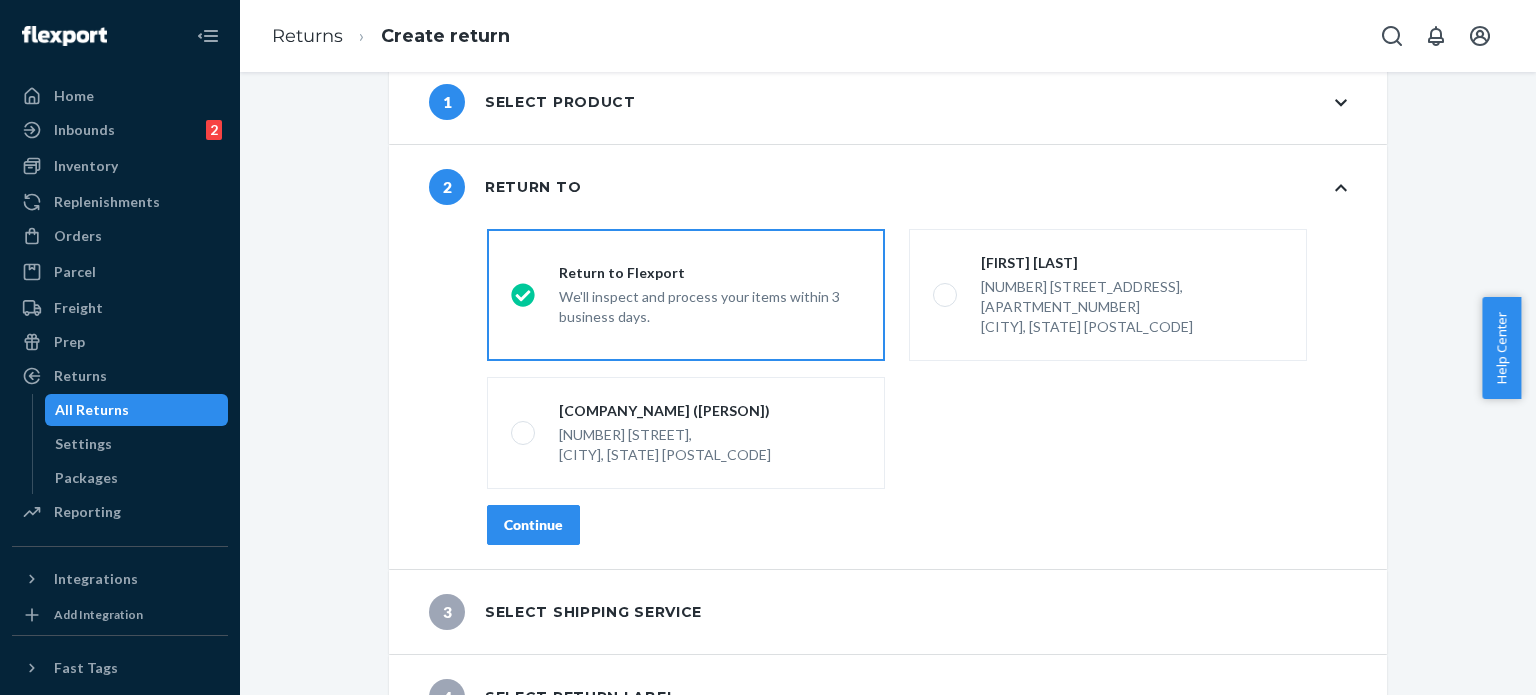 scroll, scrollTop: 64, scrollLeft: 0, axis: vertical 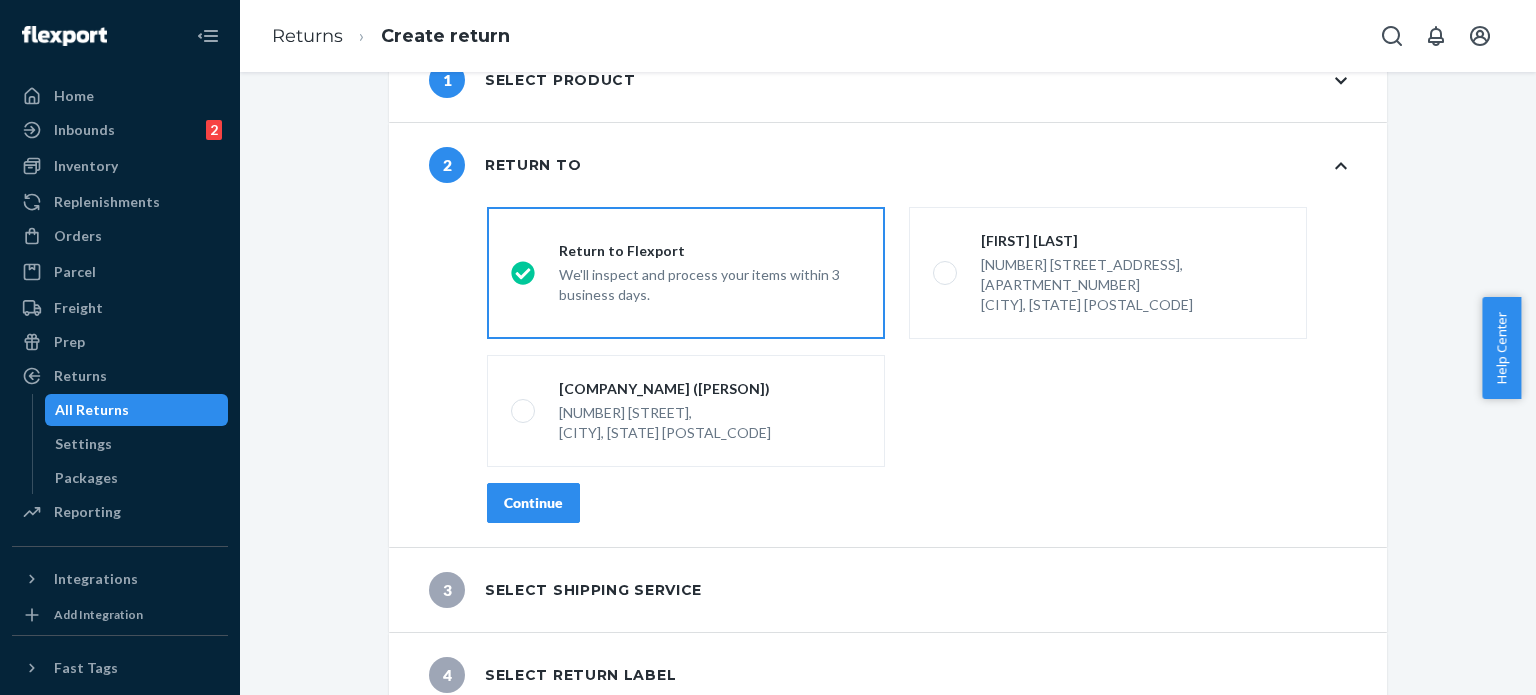 click on "Continue" at bounding box center [533, 503] 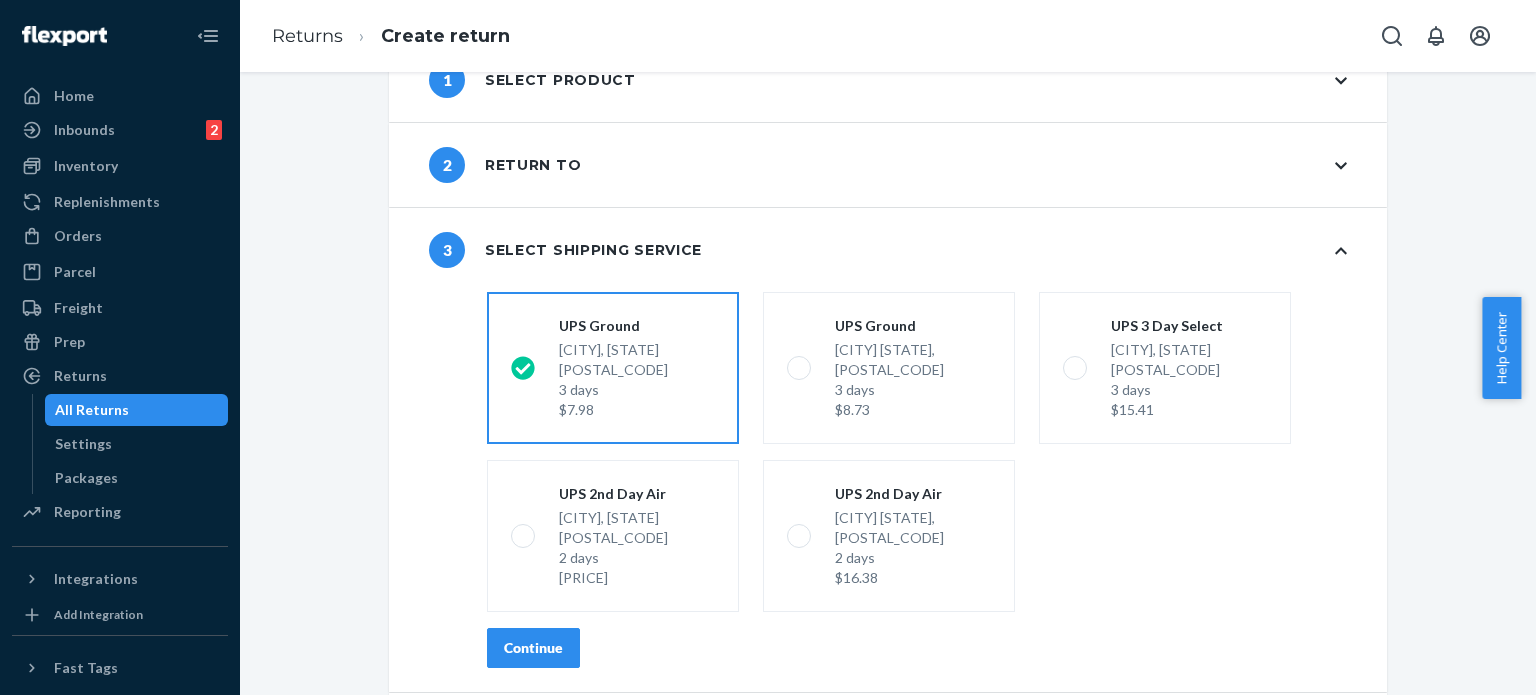 click on "Continue" at bounding box center [533, 648] 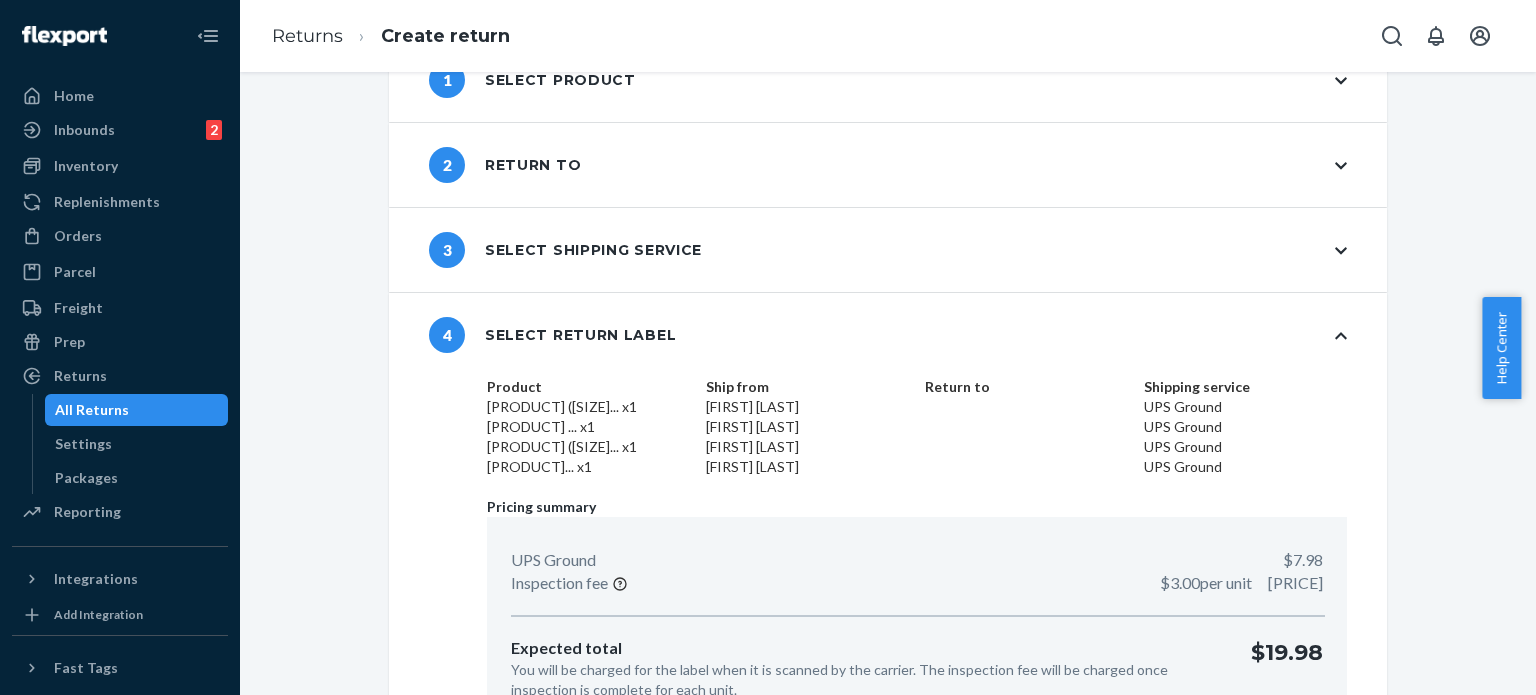 scroll, scrollTop: 180, scrollLeft: 0, axis: vertical 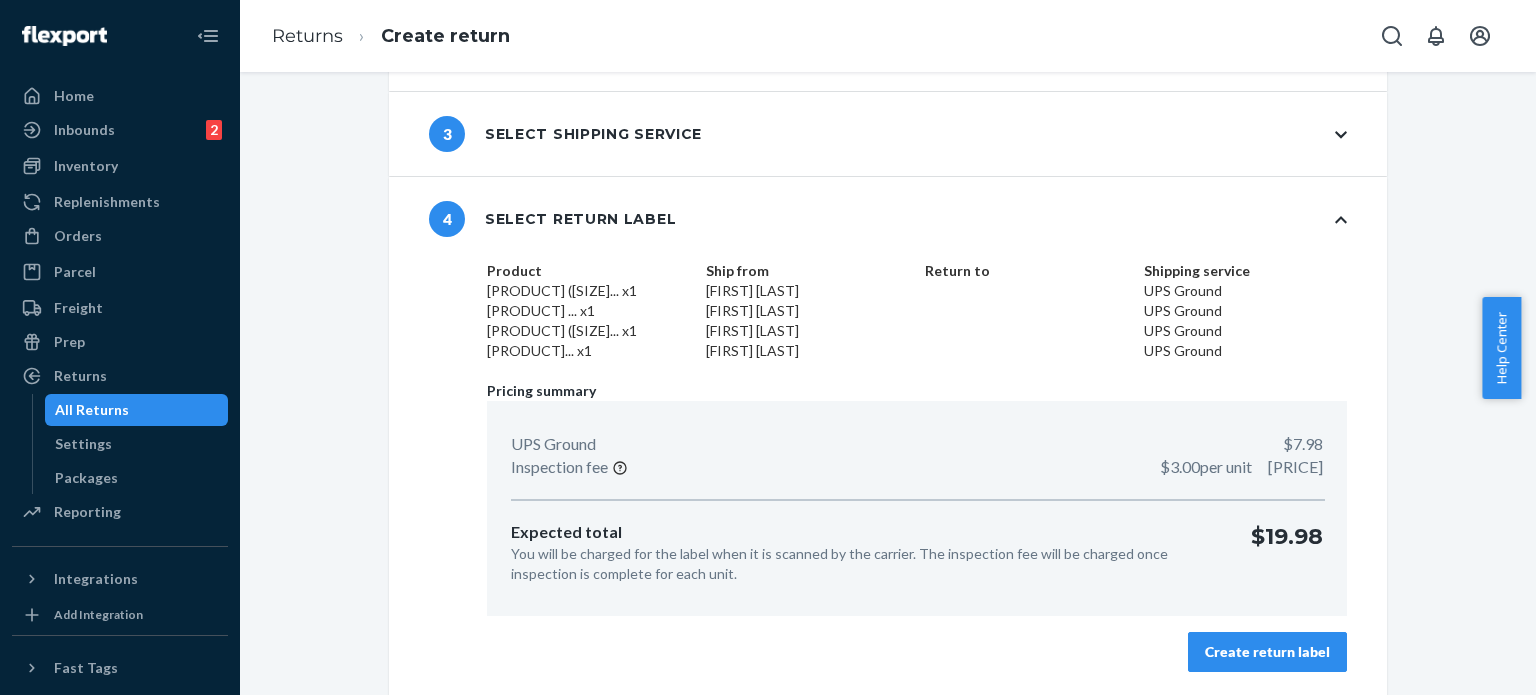 click on "Create return label" at bounding box center (1267, 652) 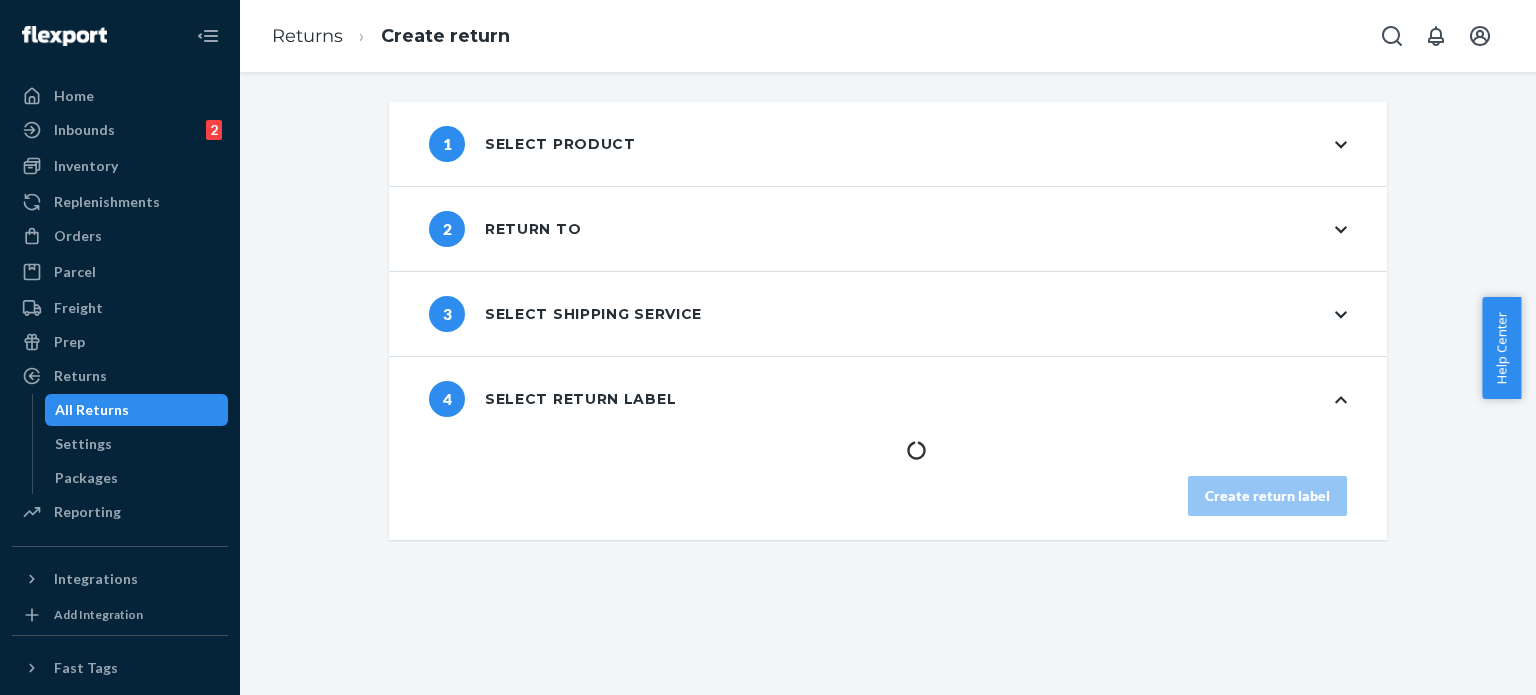 scroll, scrollTop: 0, scrollLeft: 0, axis: both 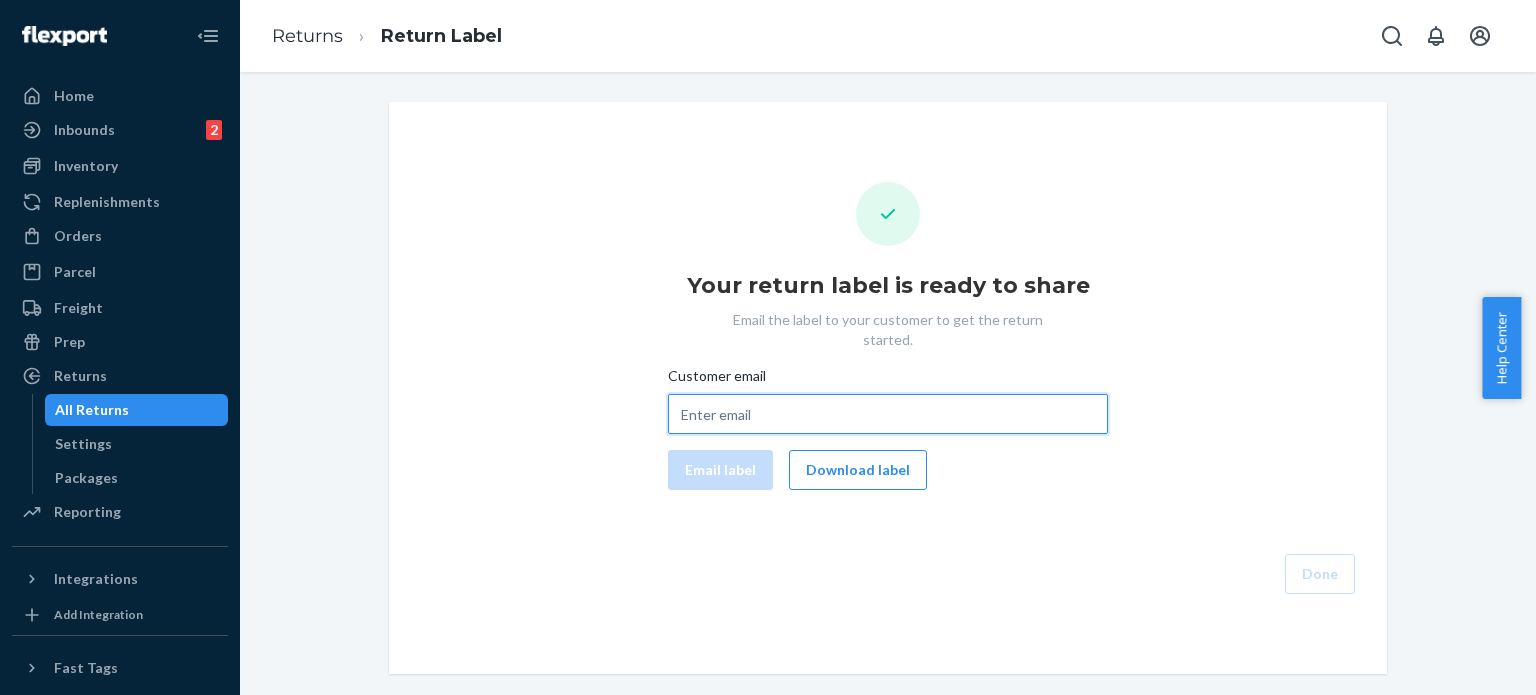click on "Customer email" at bounding box center [888, 414] 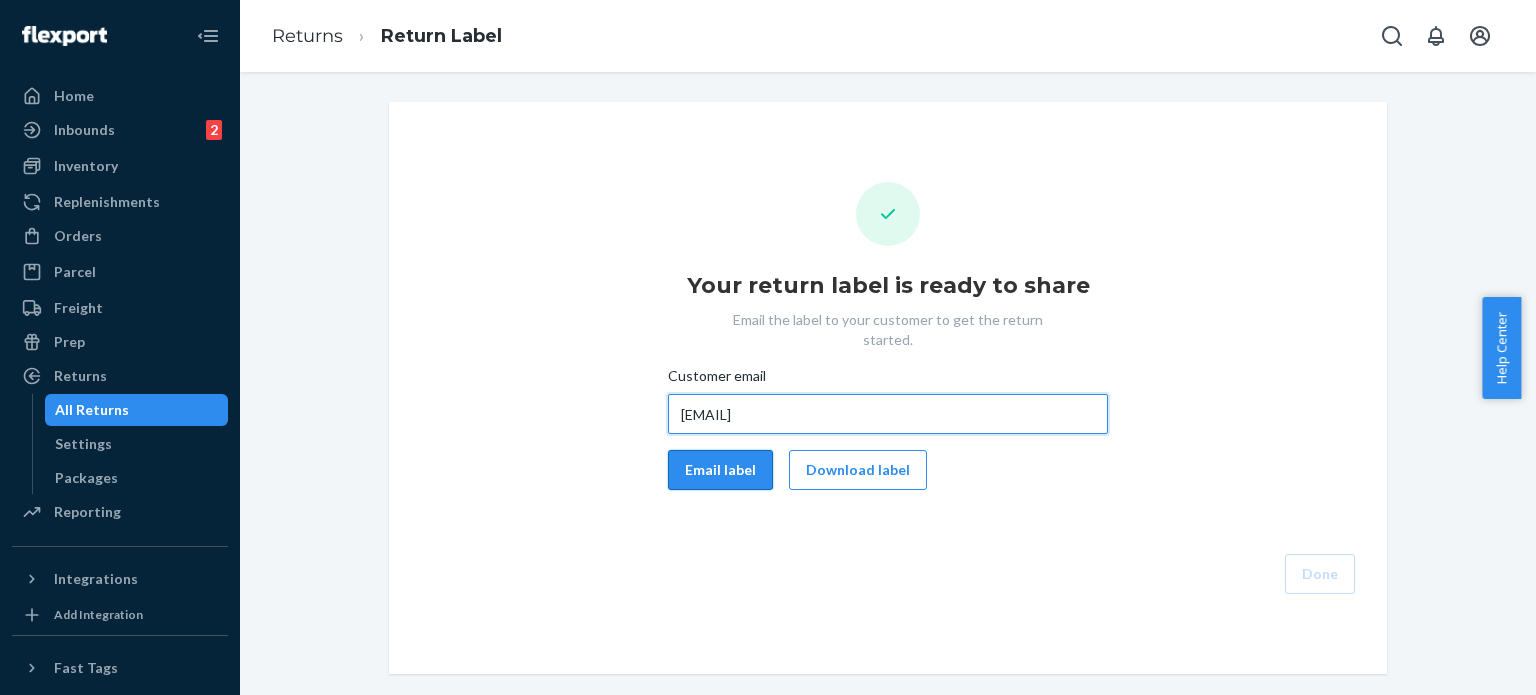 type on "[EMAIL]" 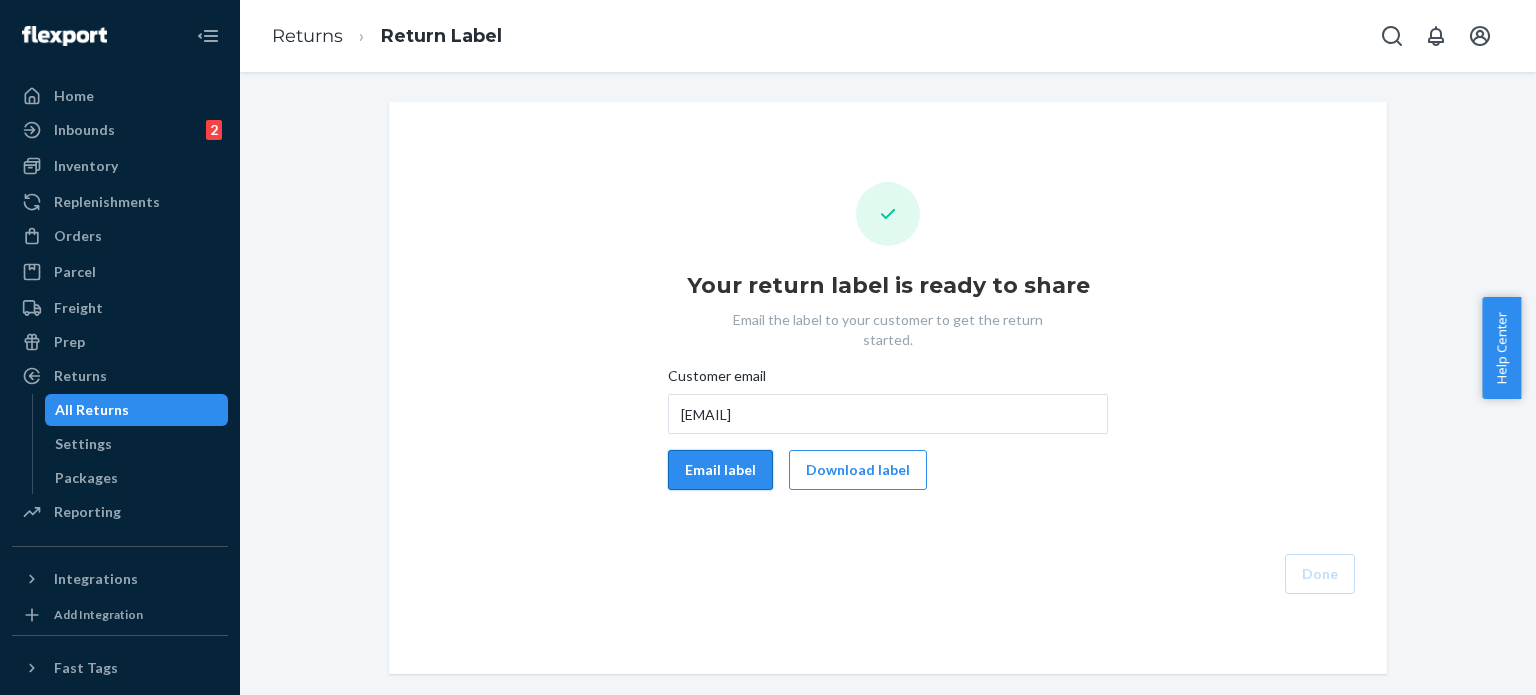 click on "Email label" at bounding box center [720, 470] 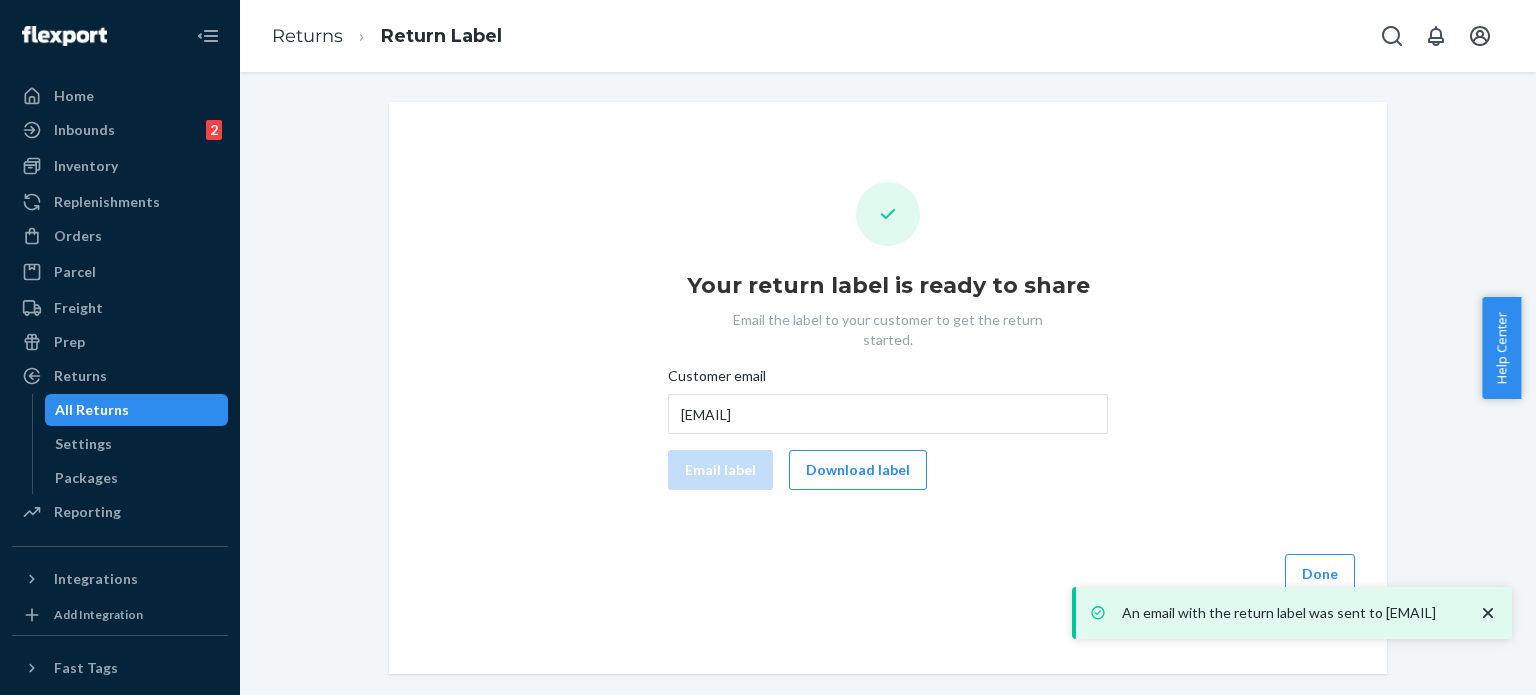 click at bounding box center (1488, 613) 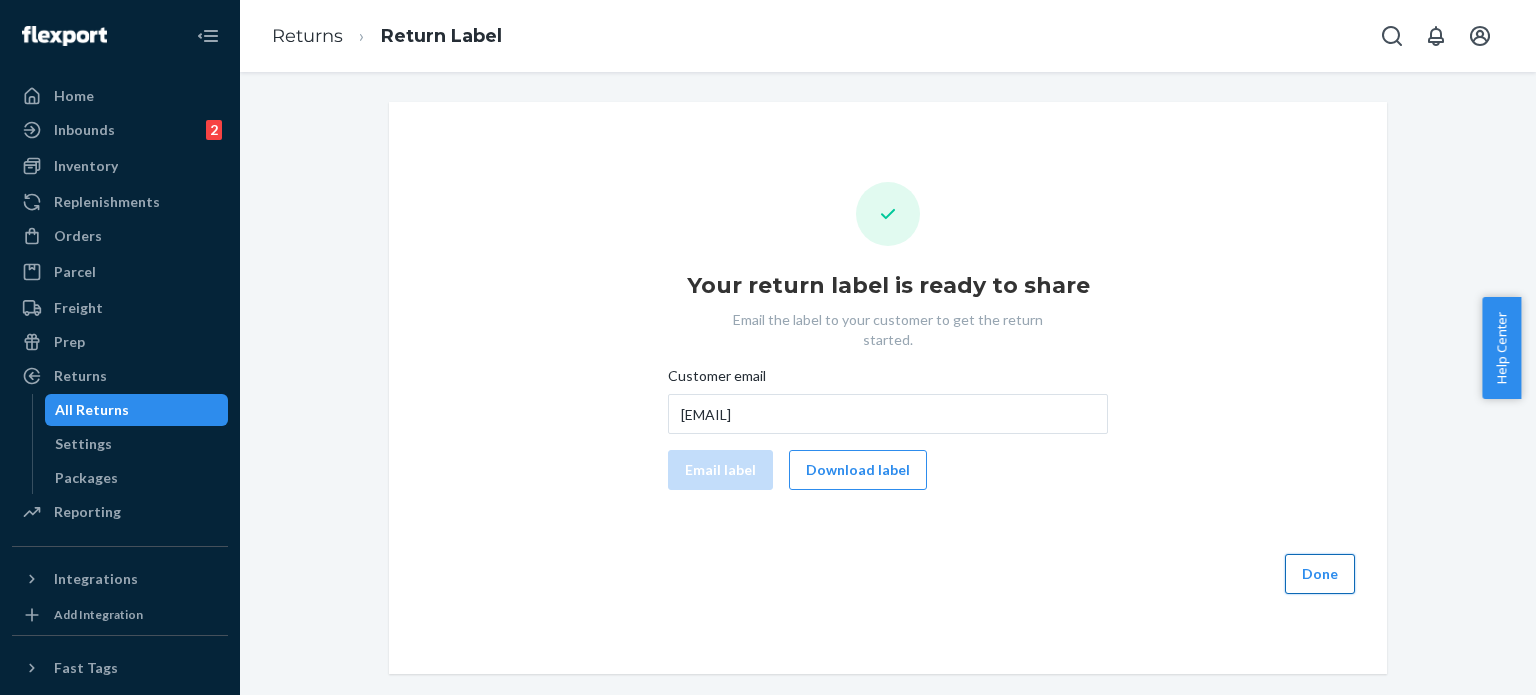 click on "Done" at bounding box center (1320, 574) 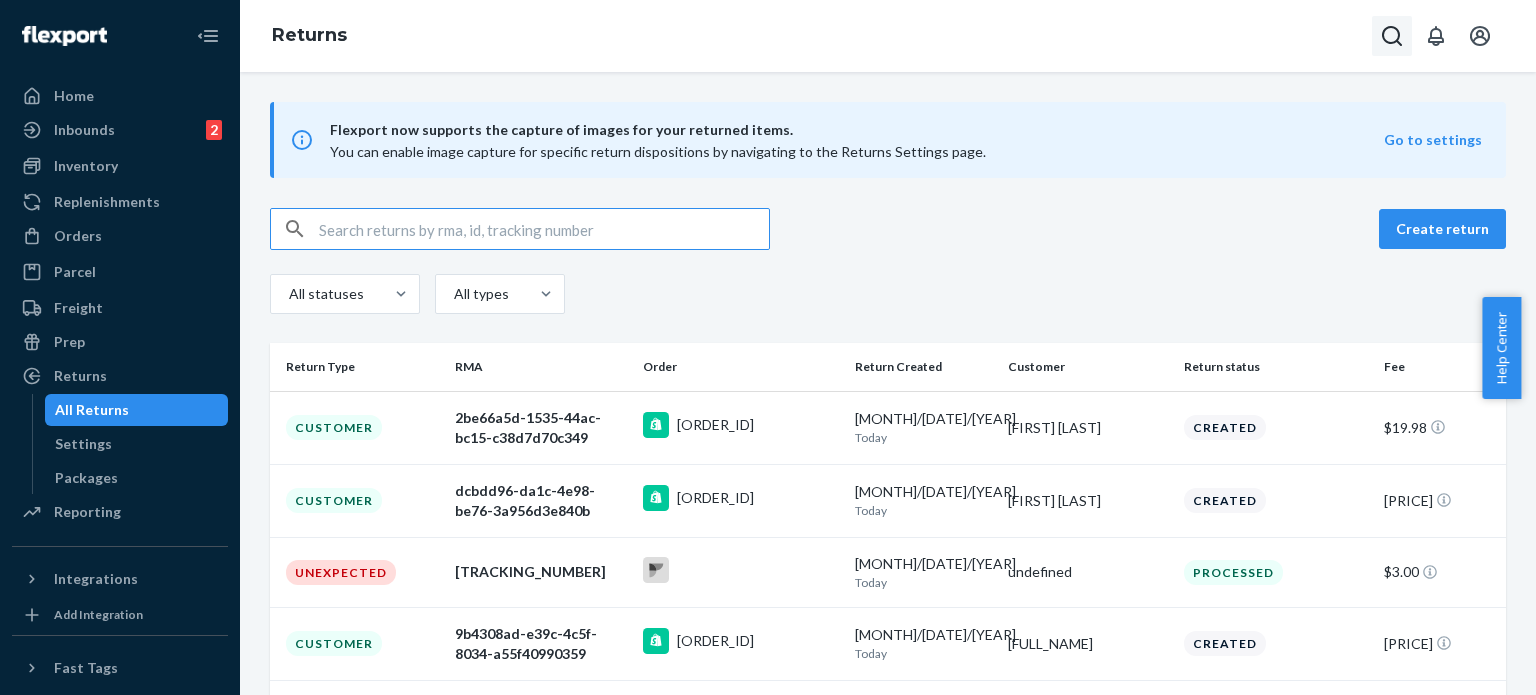 click at bounding box center [1392, 36] 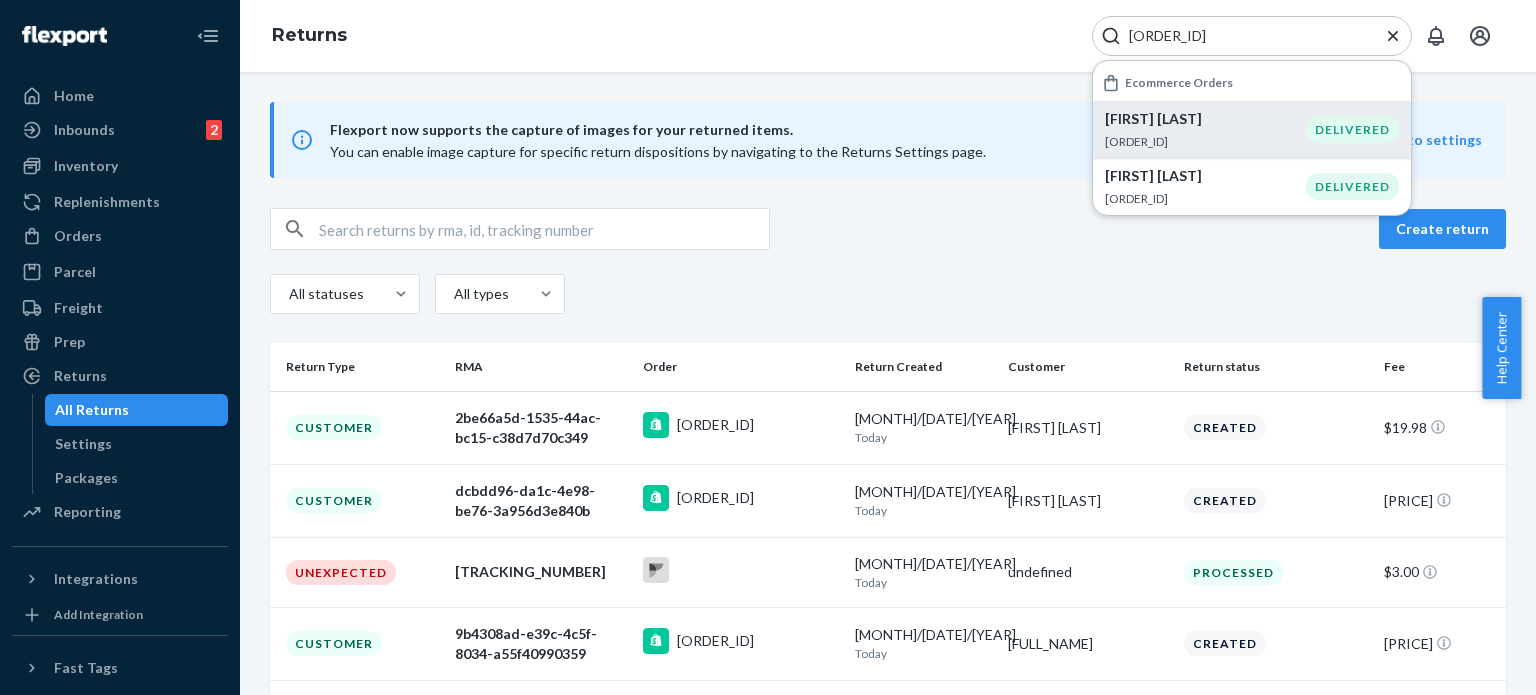 type on "[ORDER_ID]" 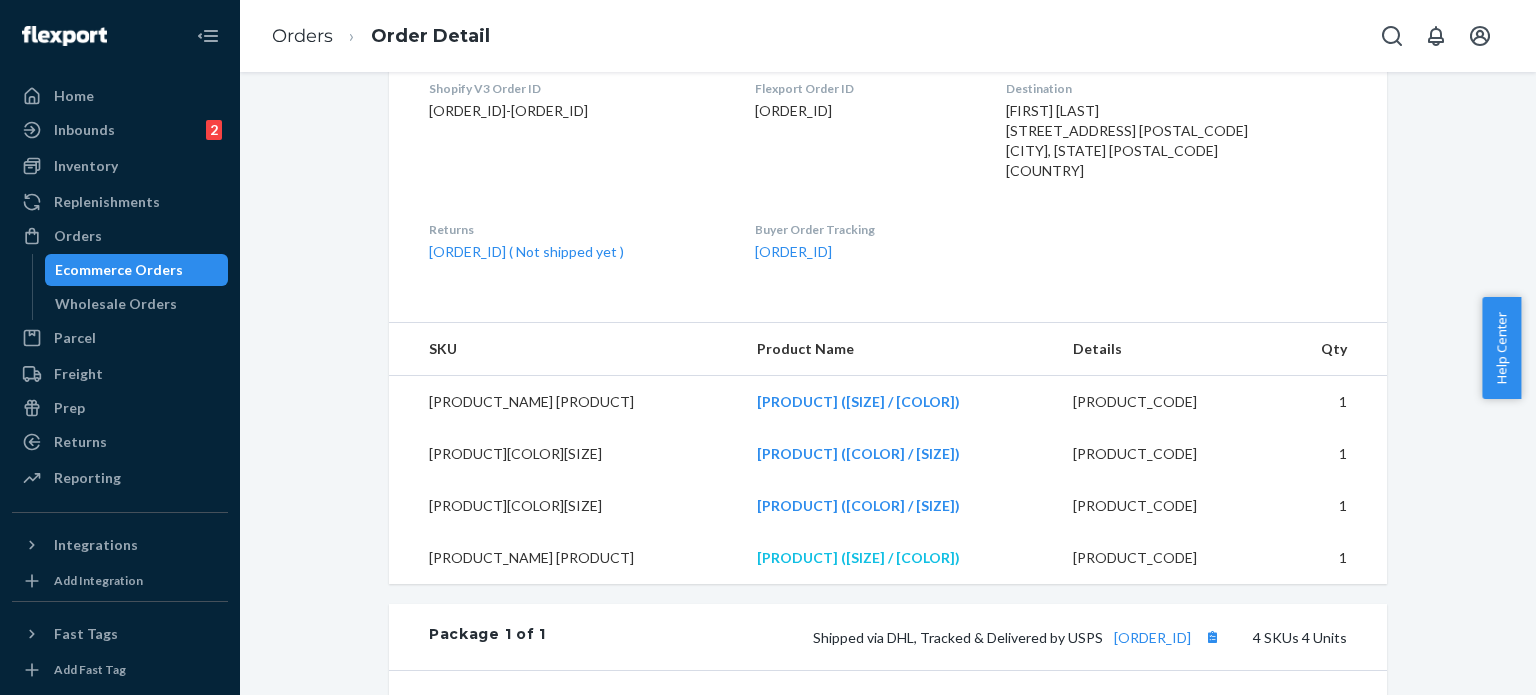 scroll, scrollTop: 700, scrollLeft: 0, axis: vertical 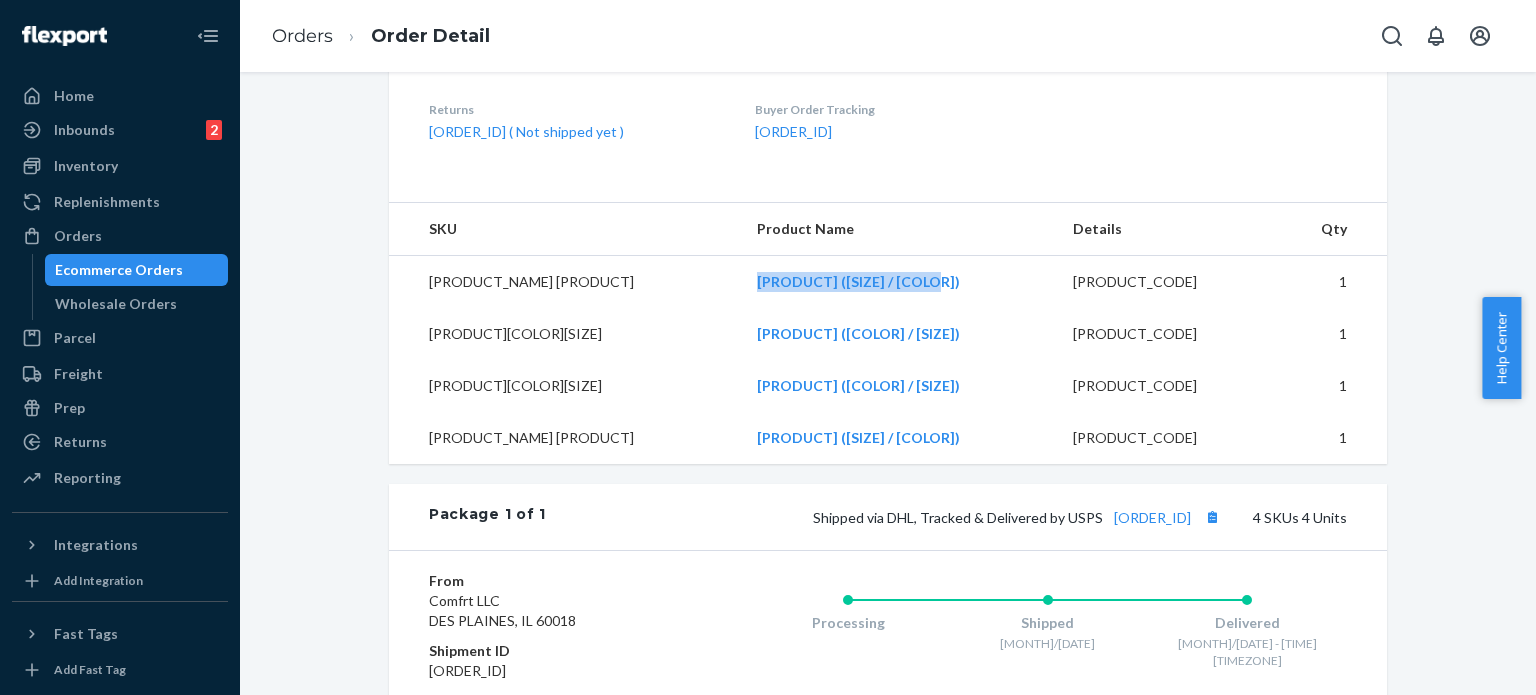 drag, startPoint x: 690, startPoint y: 275, endPoint x: 898, endPoint y: 287, distance: 208.34587 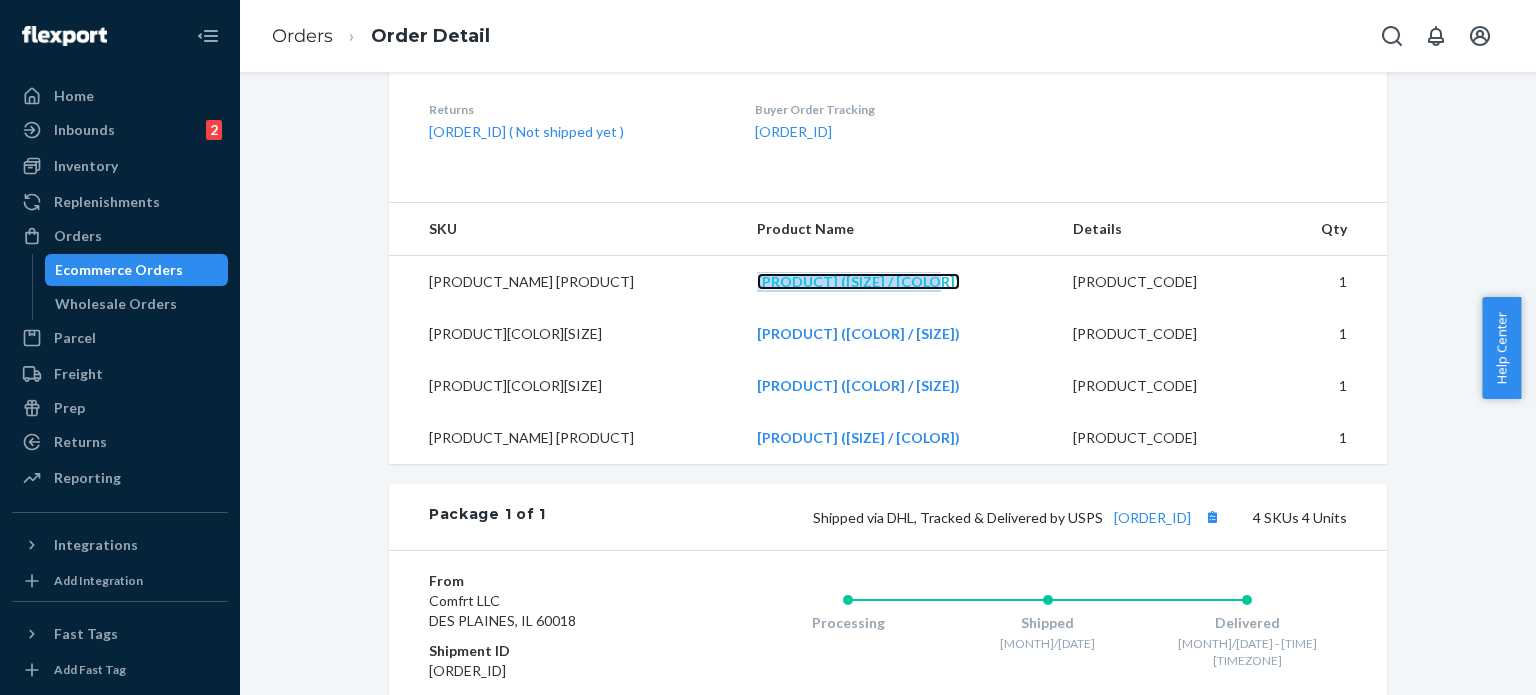 copy on "[PRODUCT] ([SIZE] / [COLOR])" 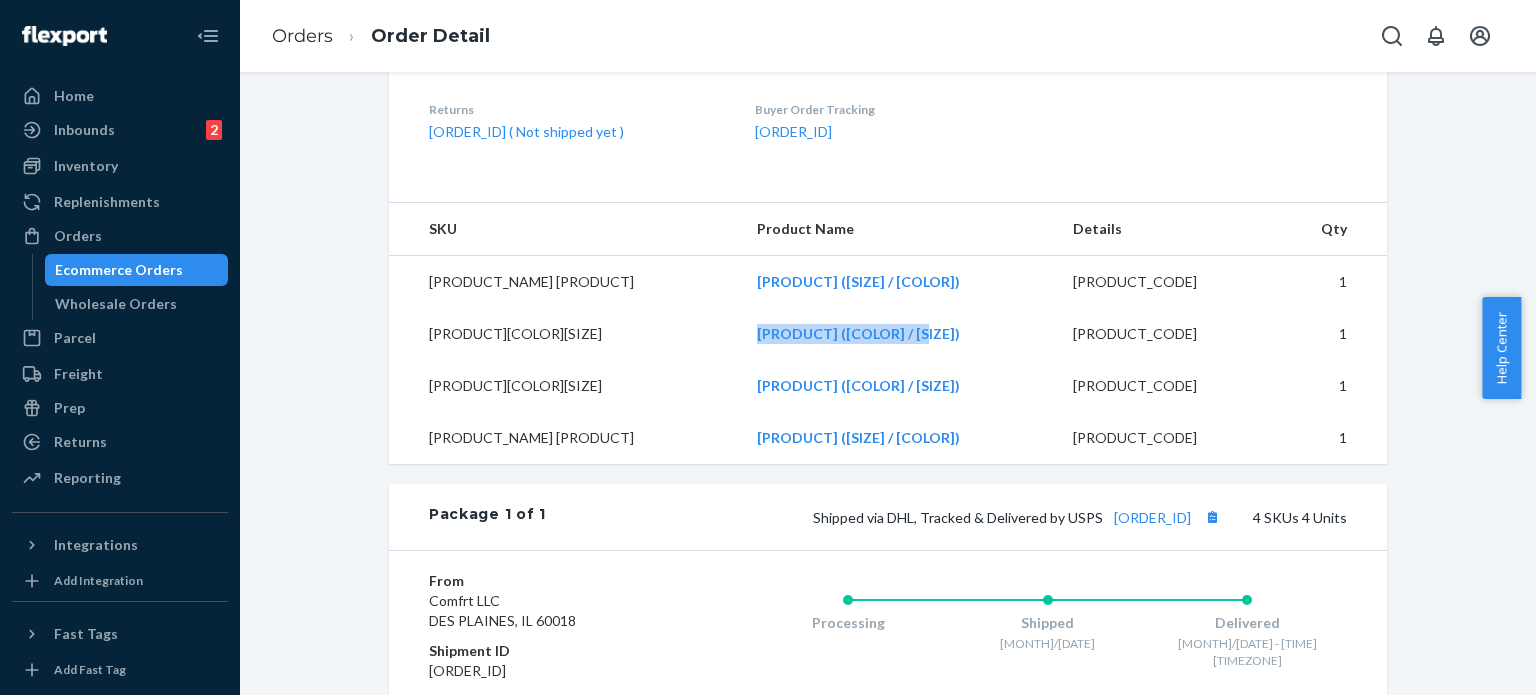 drag, startPoint x: 686, startPoint y: 327, endPoint x: 846, endPoint y: 343, distance: 160.798 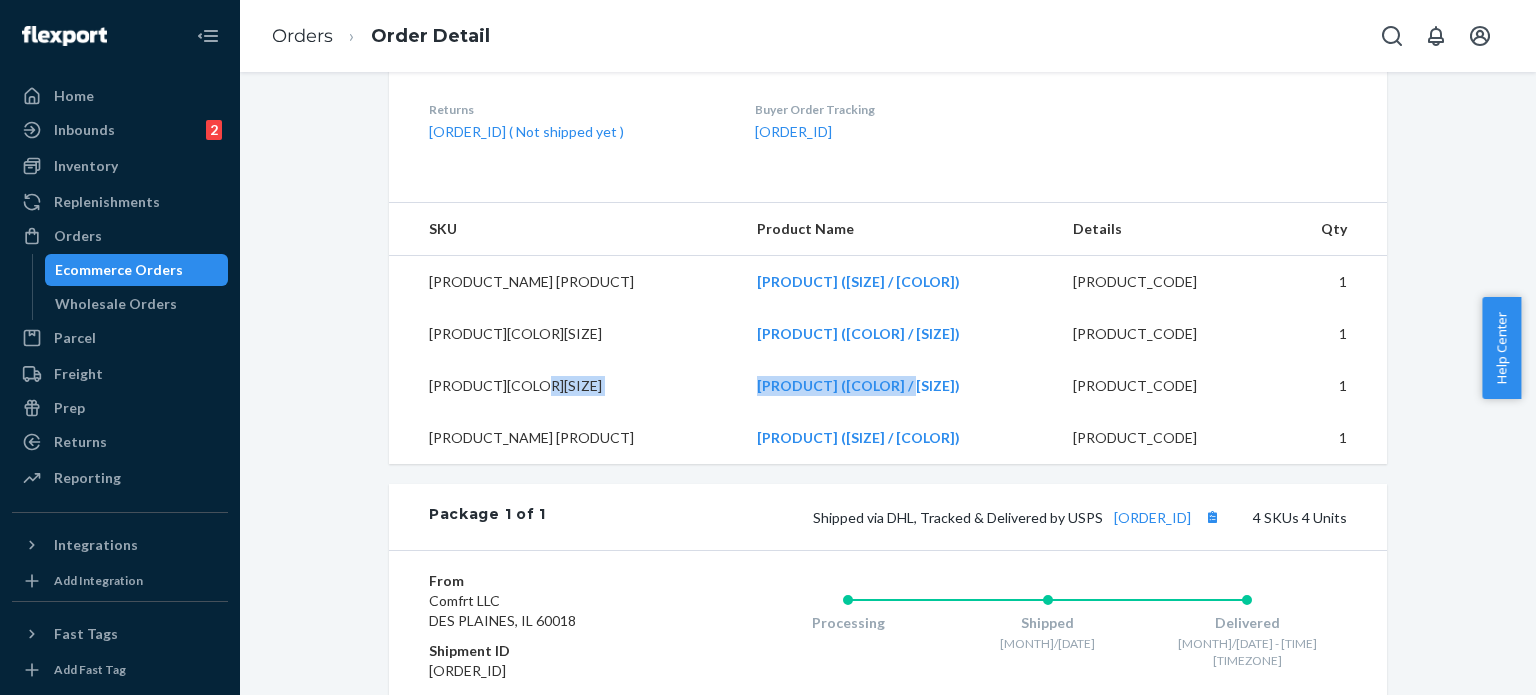 drag, startPoint x: 677, startPoint y: 379, endPoint x: 889, endPoint y: 378, distance: 212.00237 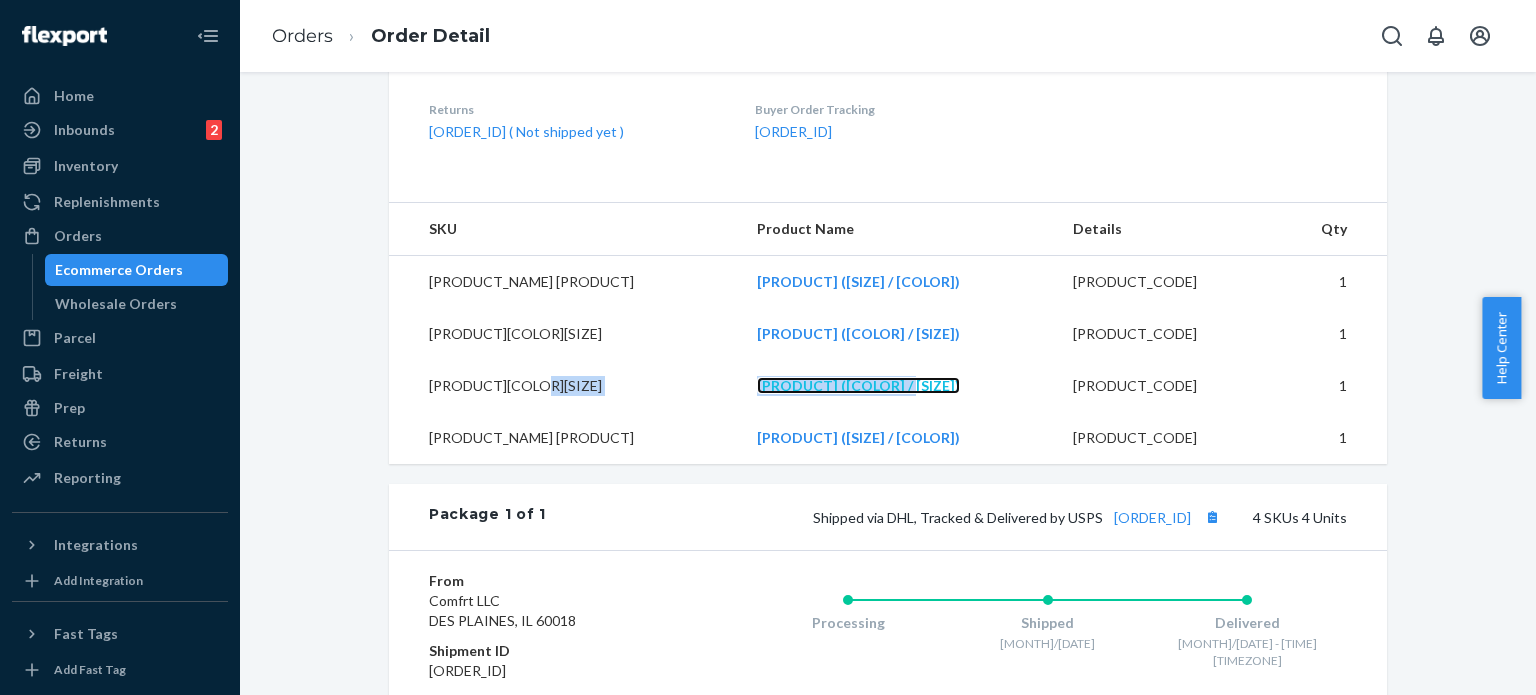 copy on "[PRODUCT] ([COLOR] / [SIZE])" 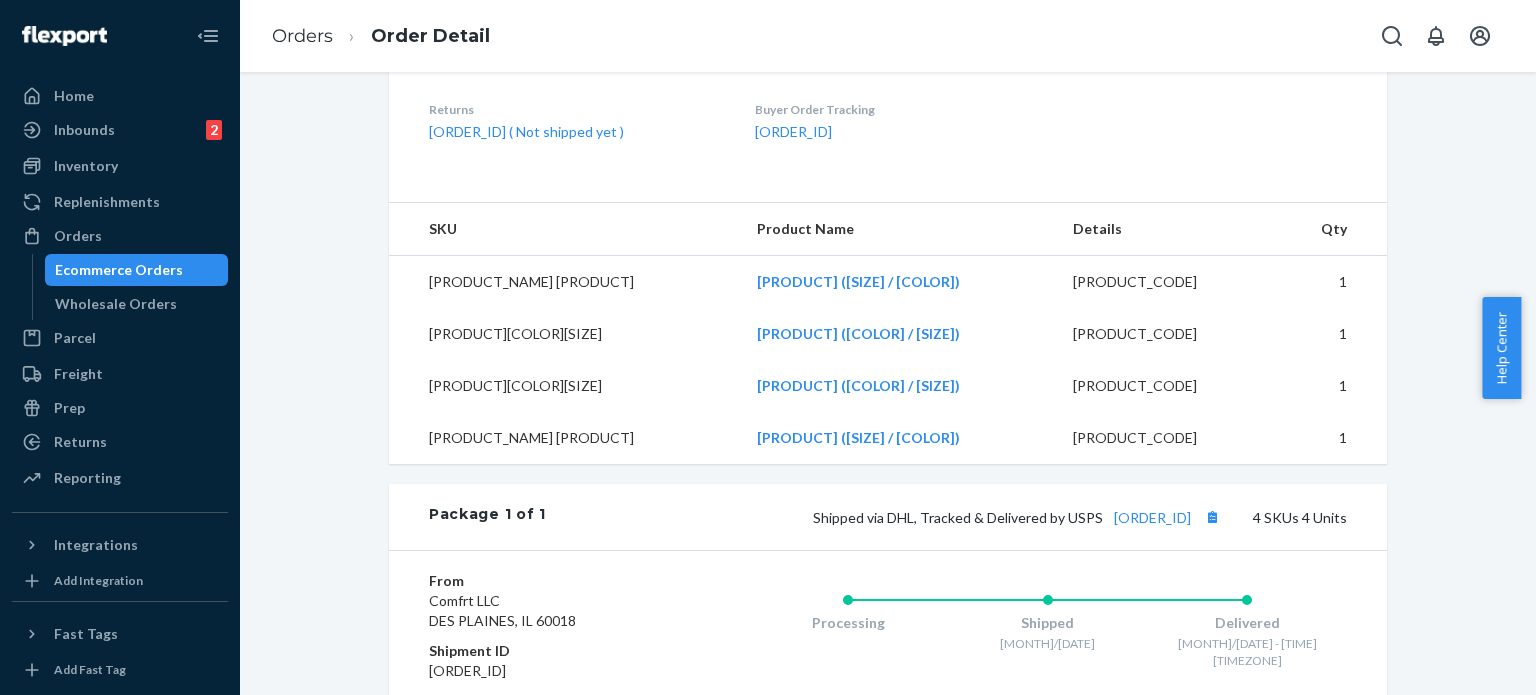click on "[PRODUCT] ([SIZE] / [COLOR])" at bounding box center [899, 282] 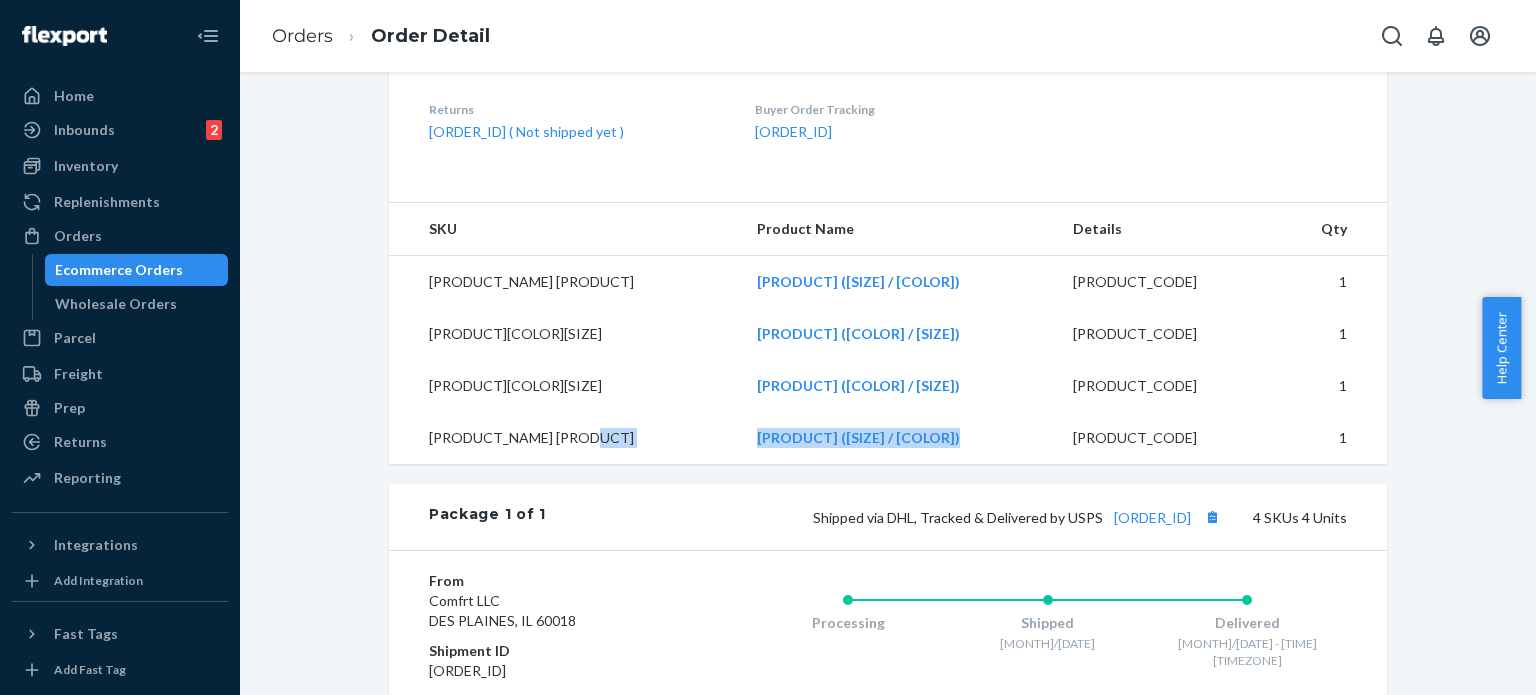 drag, startPoint x: 909, startPoint y: 435, endPoint x: 676, endPoint y: 432, distance: 233.01932 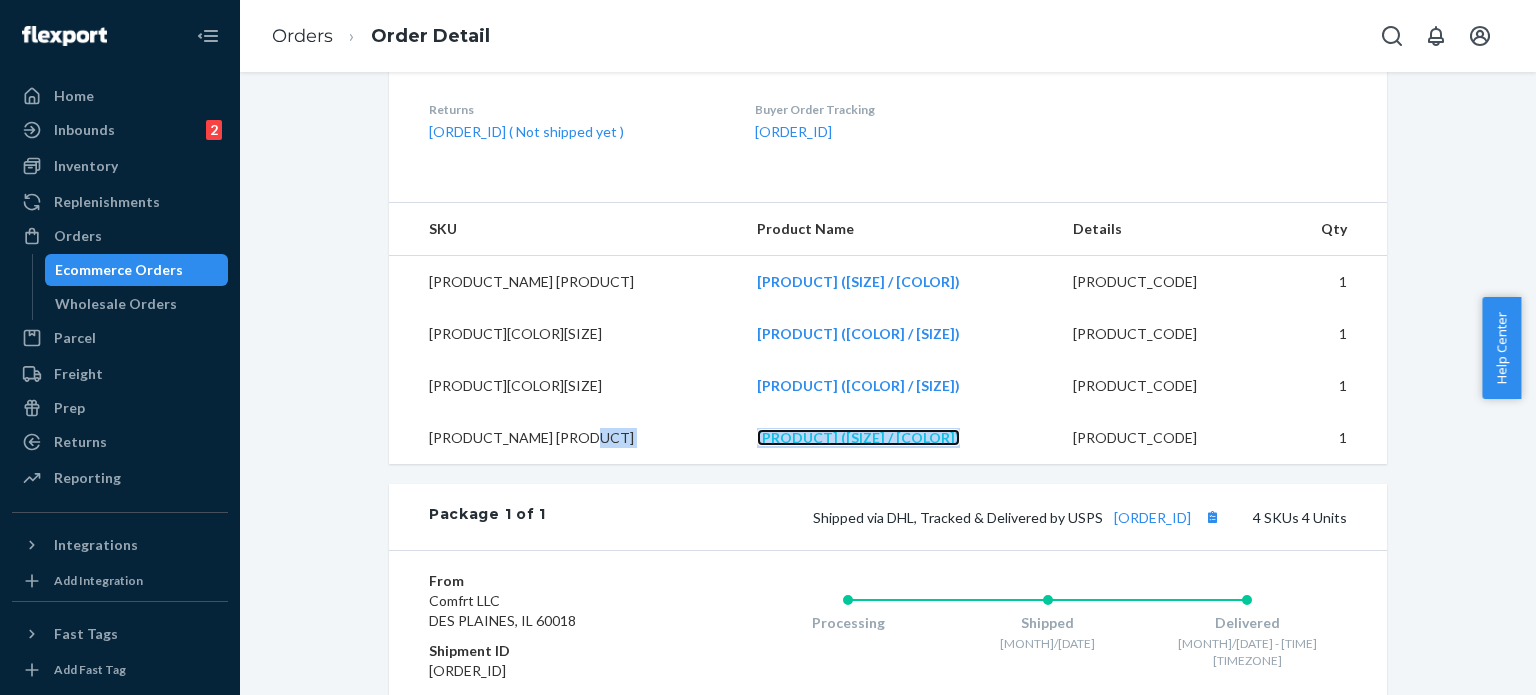 copy on "[PRODUCT] ([SIZE] / [COLOR])" 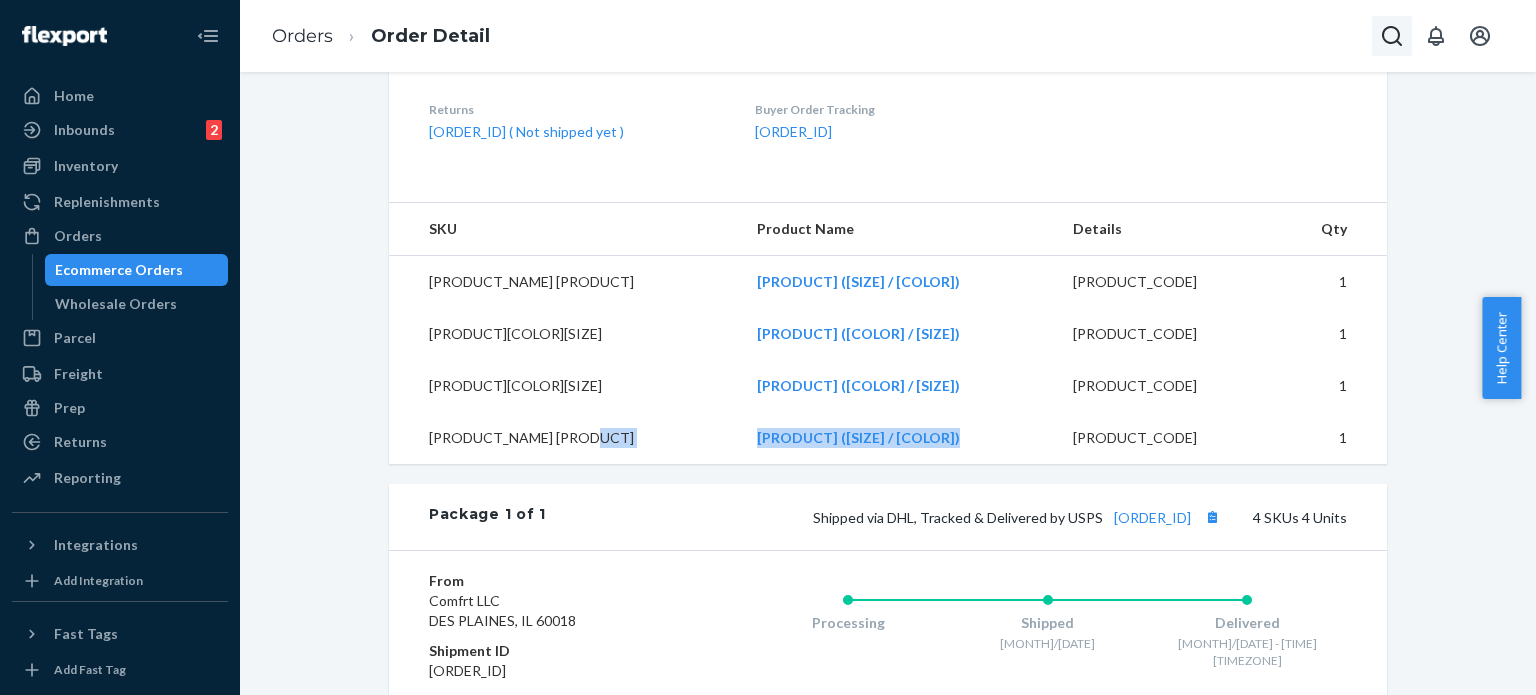click at bounding box center (1392, 36) 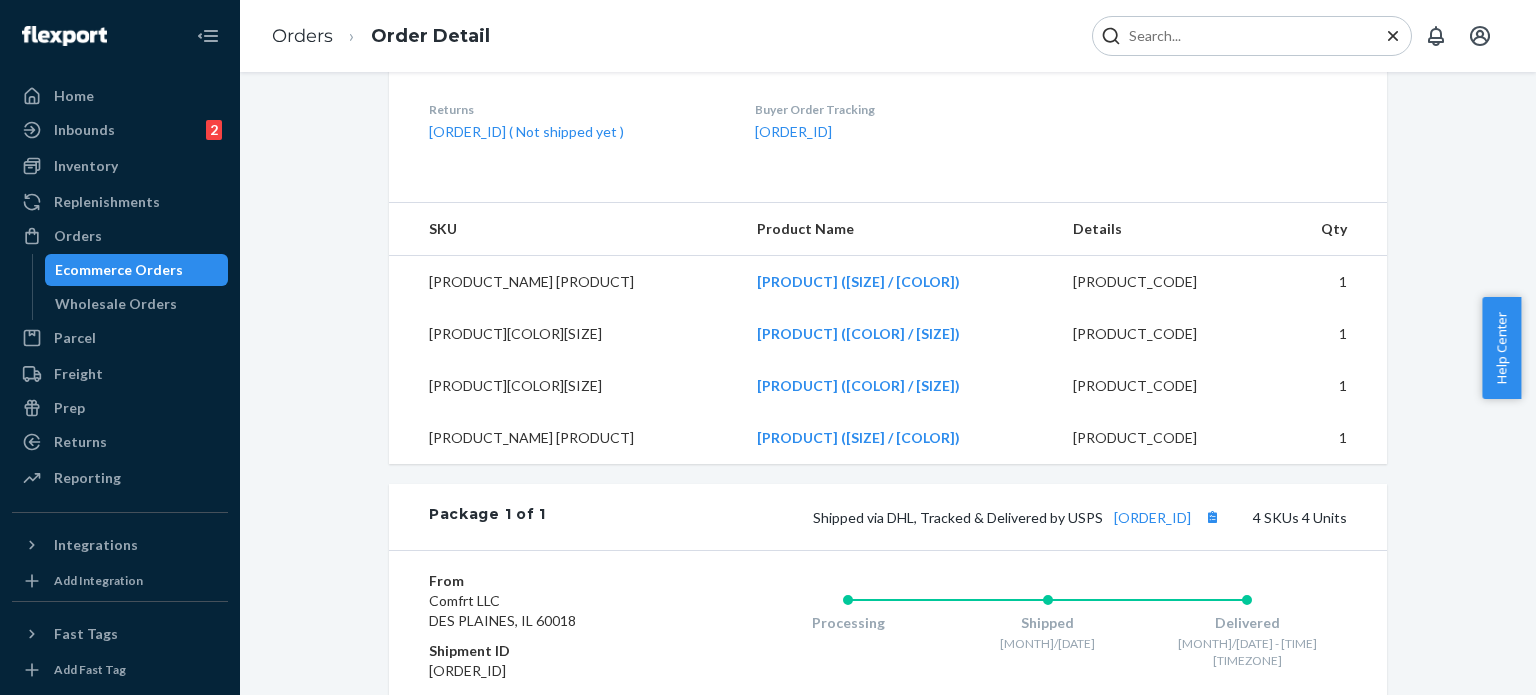 click at bounding box center (1244, 36) 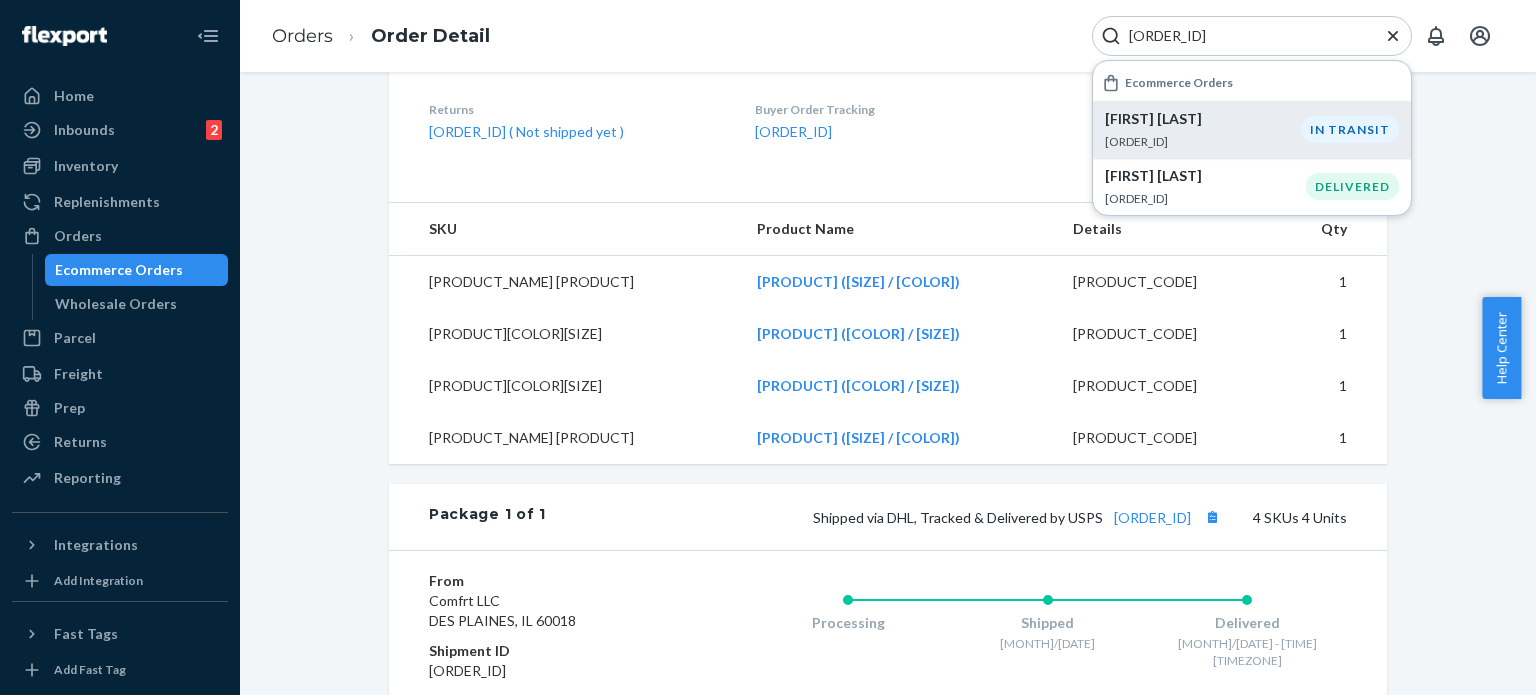 type on "[ORDER_ID]" 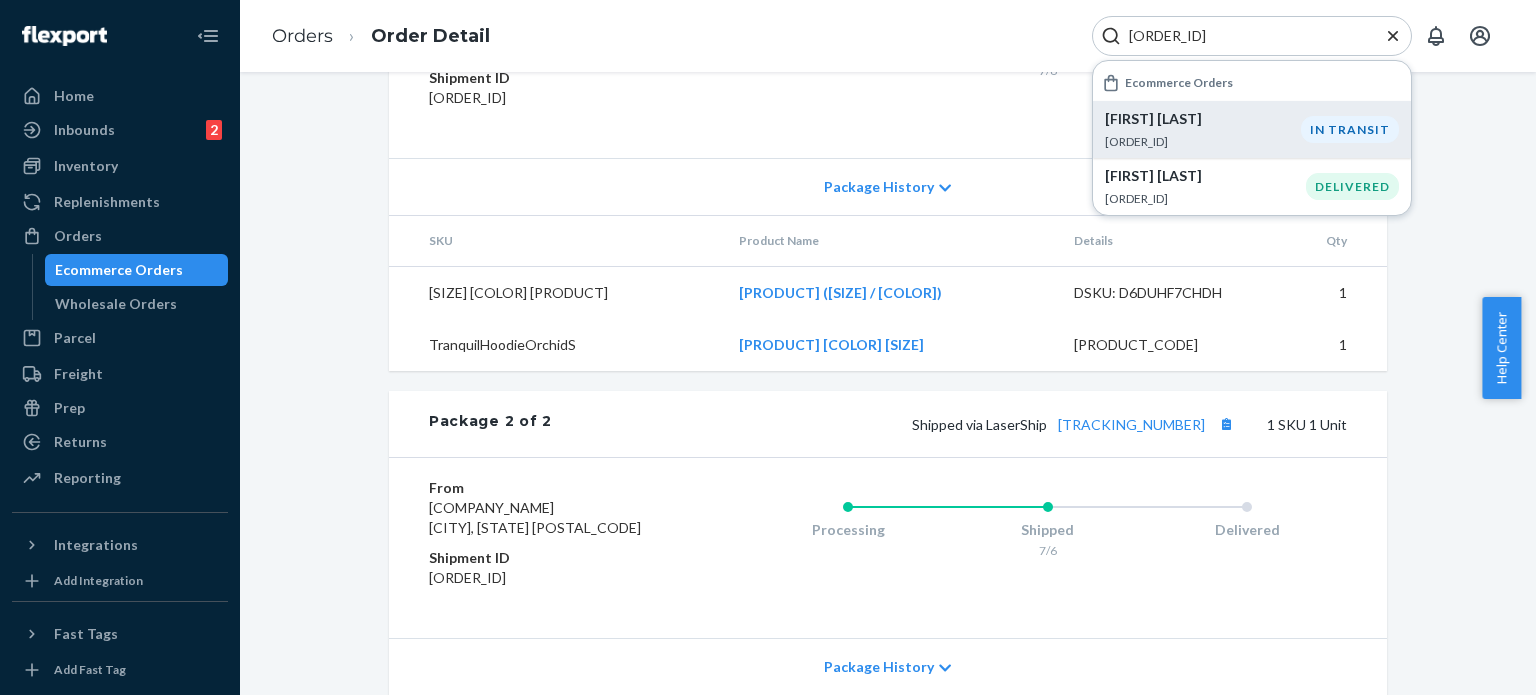 scroll, scrollTop: 1300, scrollLeft: 0, axis: vertical 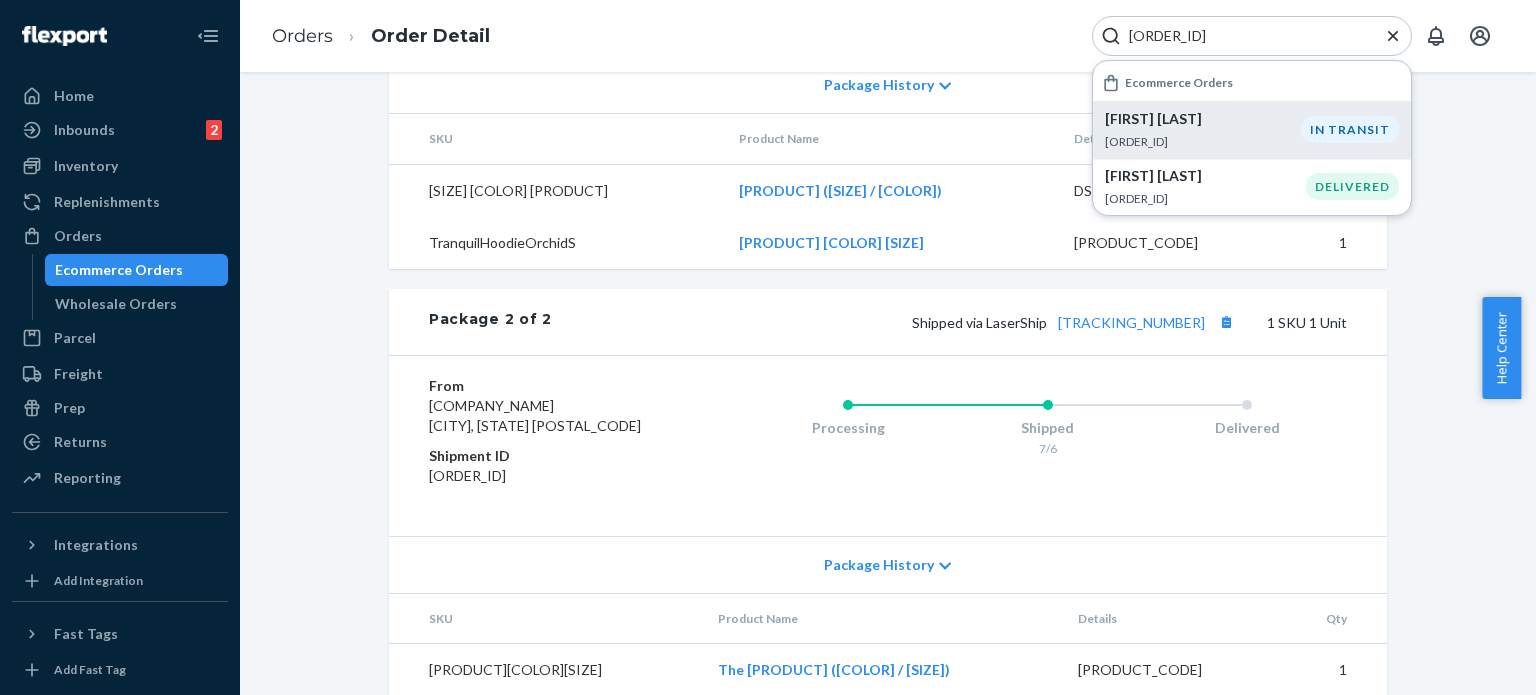 click on "Package History" at bounding box center (888, 84) 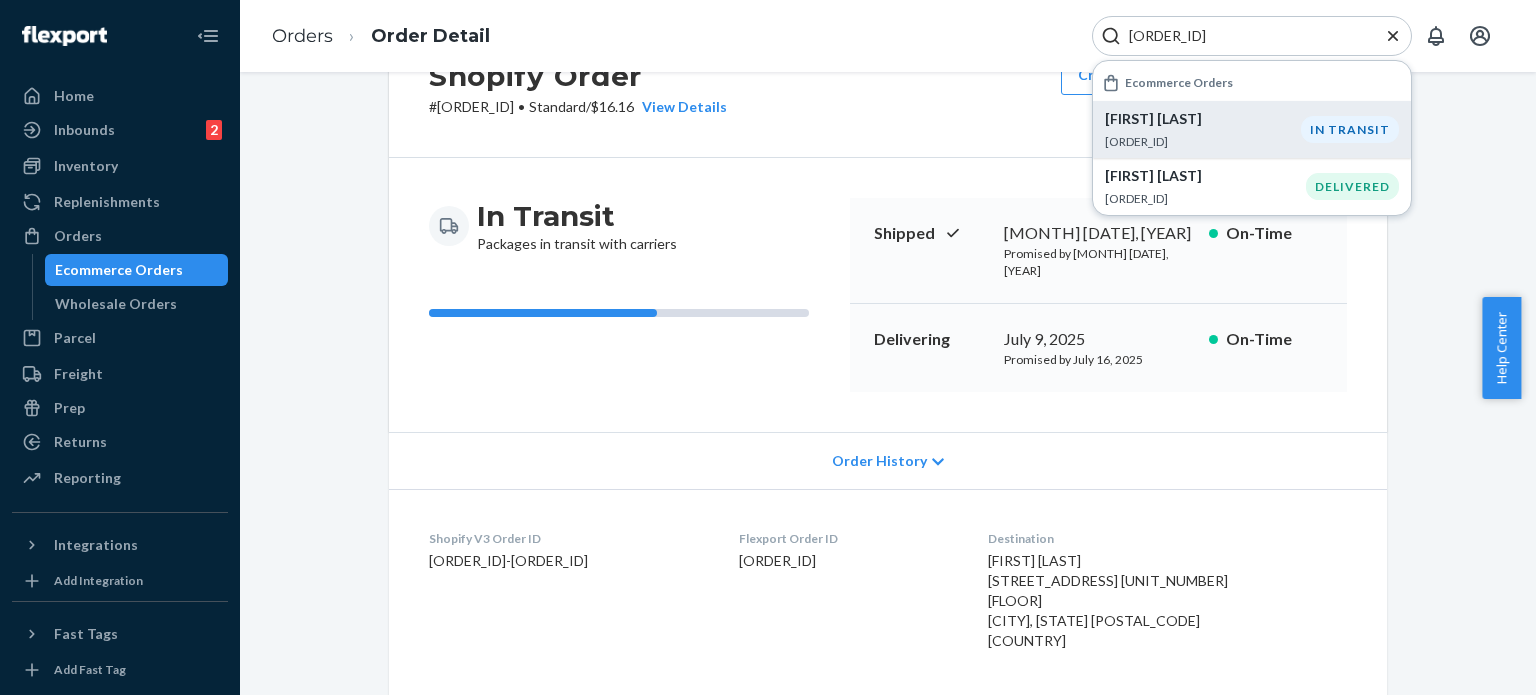 scroll, scrollTop: 0, scrollLeft: 0, axis: both 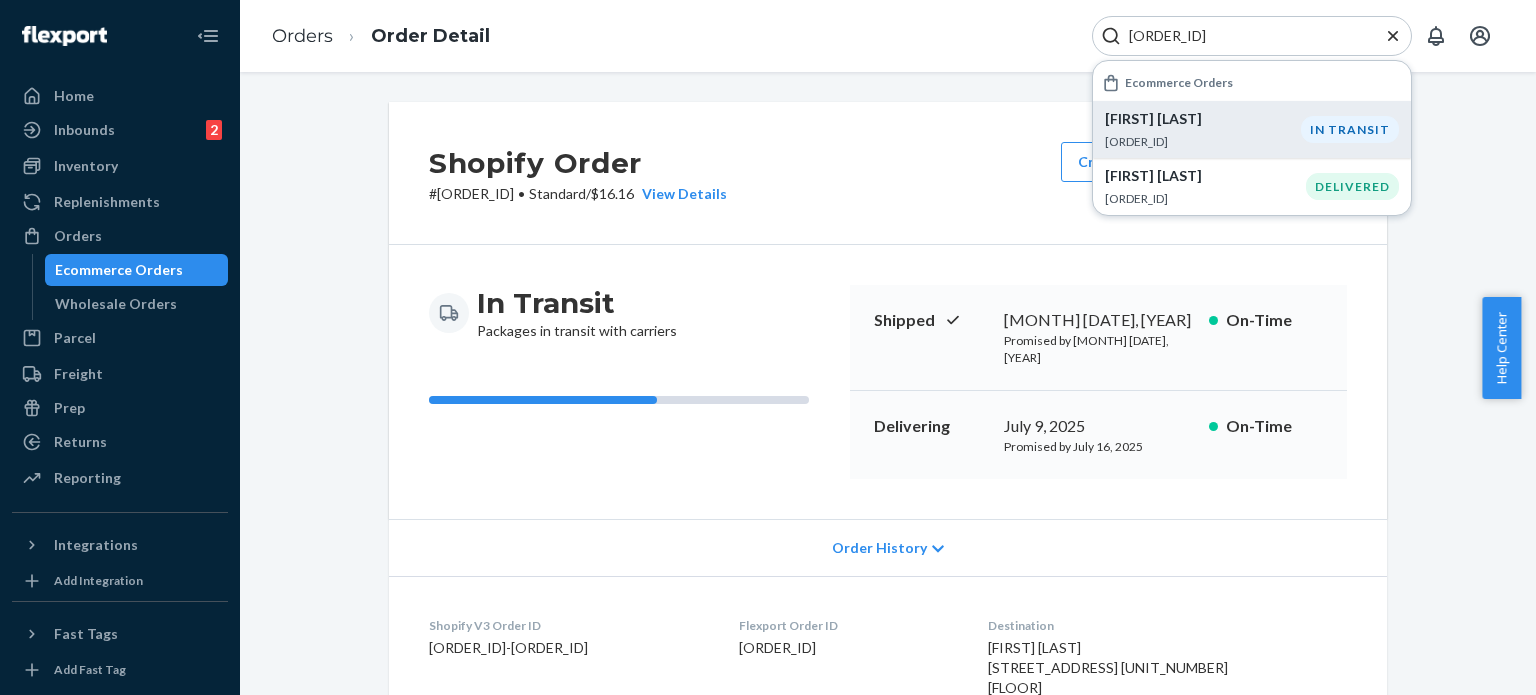 click on "Order History" at bounding box center (888, 547) 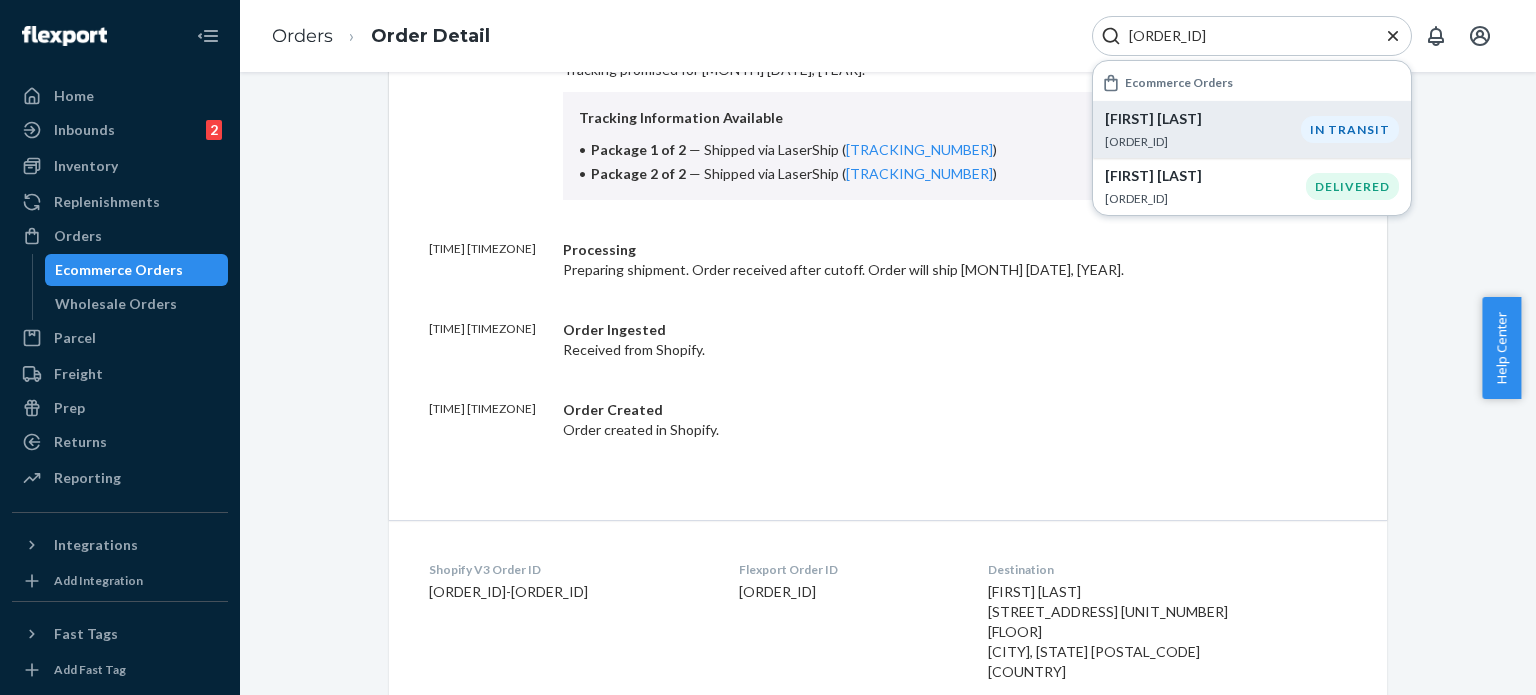 scroll, scrollTop: 700, scrollLeft: 0, axis: vertical 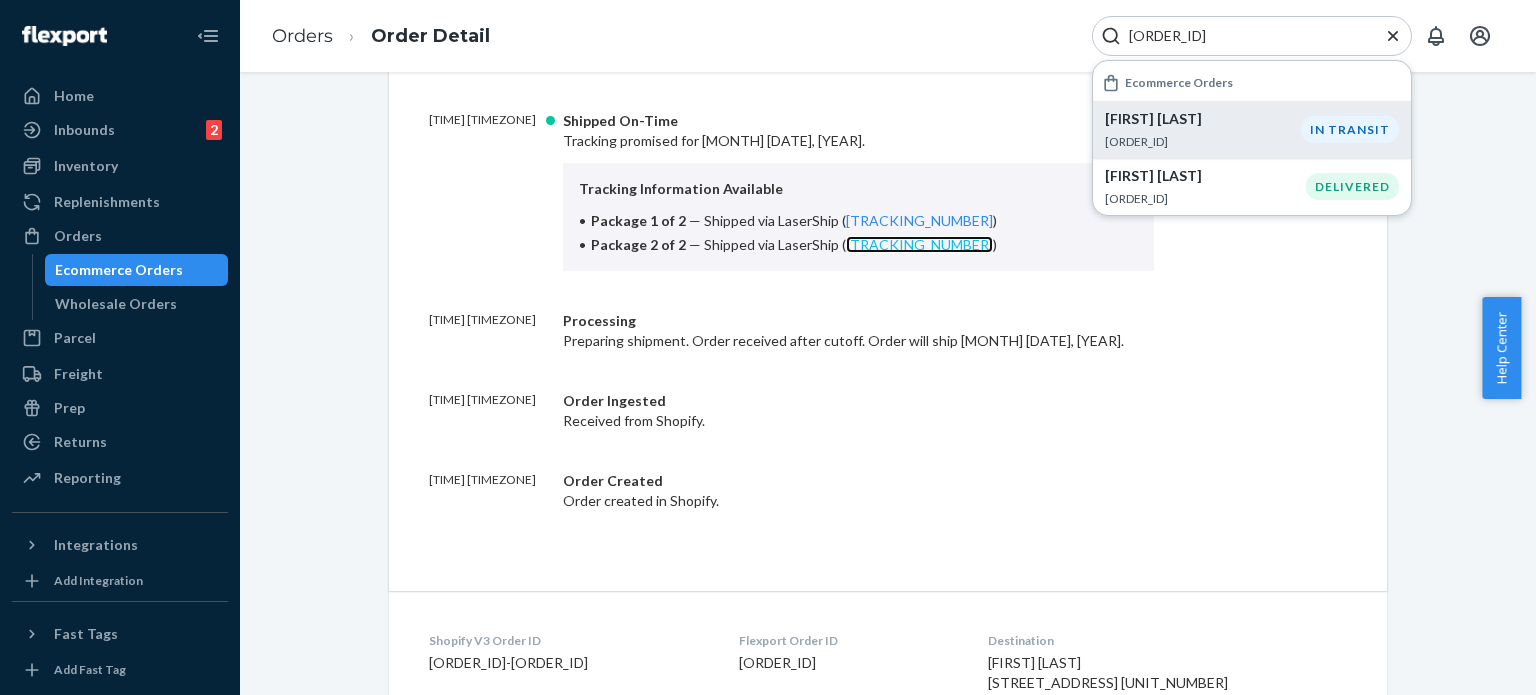 click on "[TRACKING_NUMBER]" at bounding box center [919, 244] 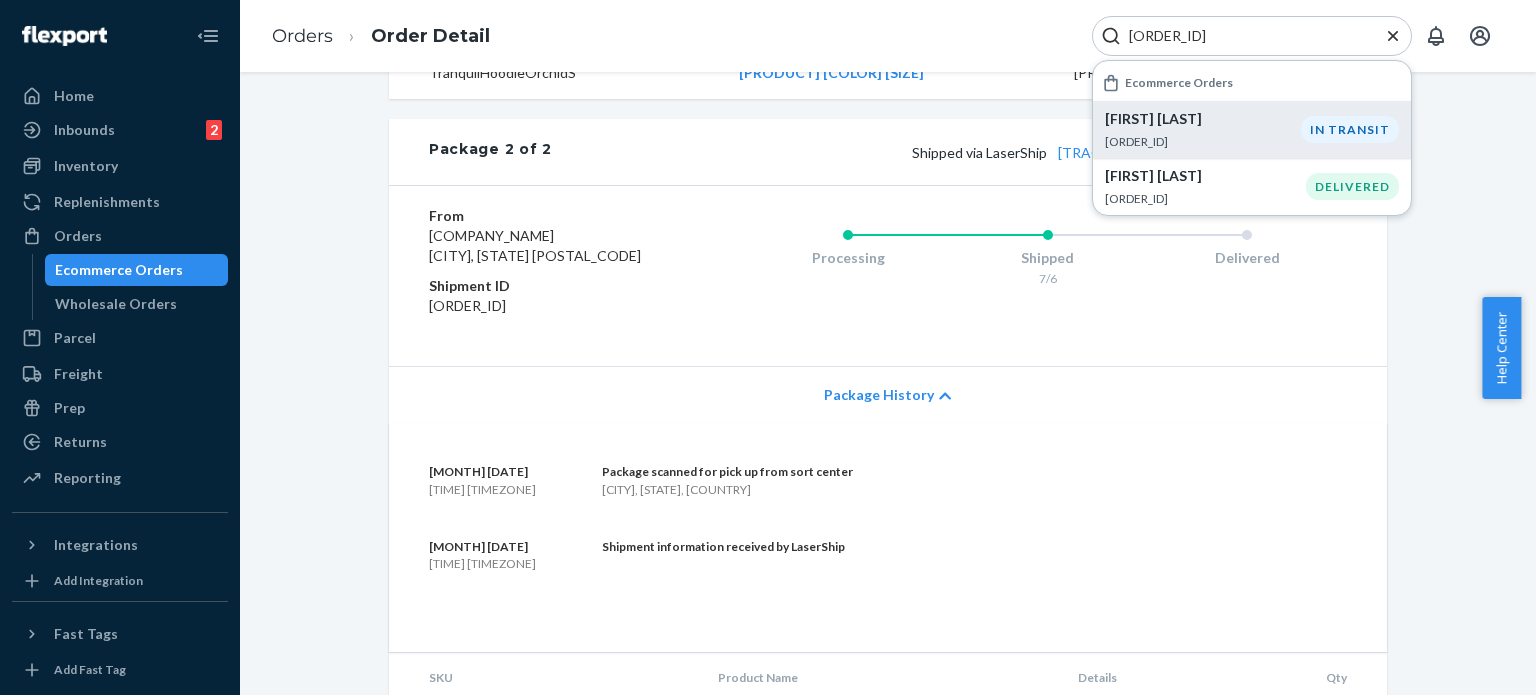 scroll, scrollTop: 2248, scrollLeft: 0, axis: vertical 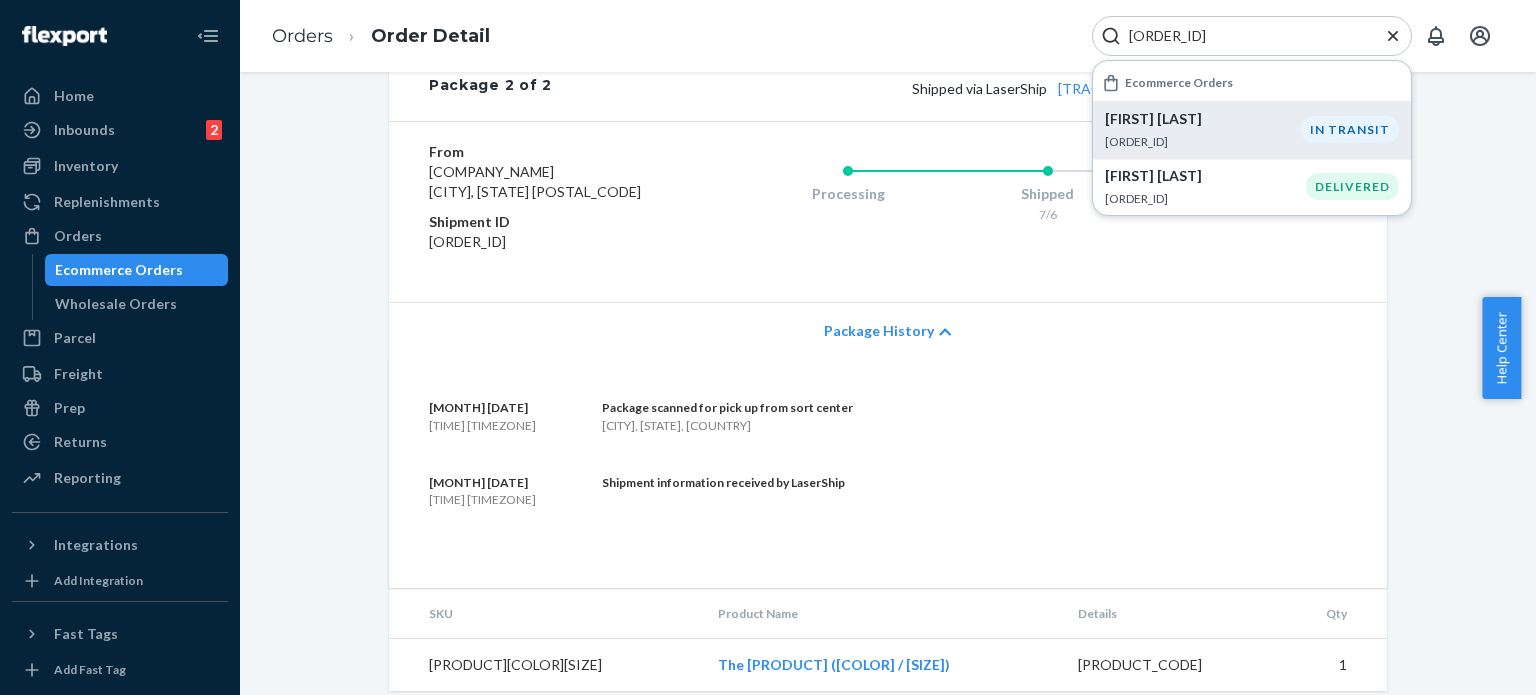 click on "[ORDER_ID]" at bounding box center (1252, 36) 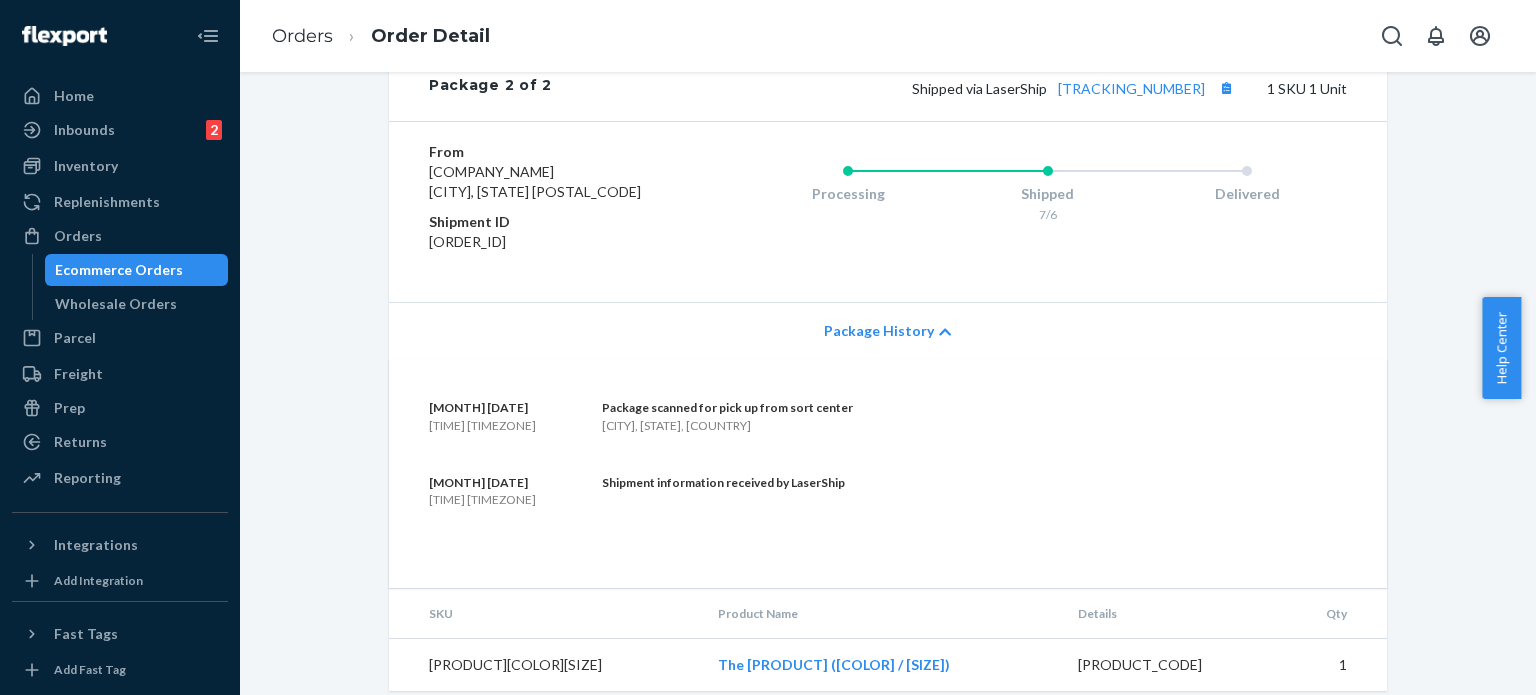 click at bounding box center (1392, 36) 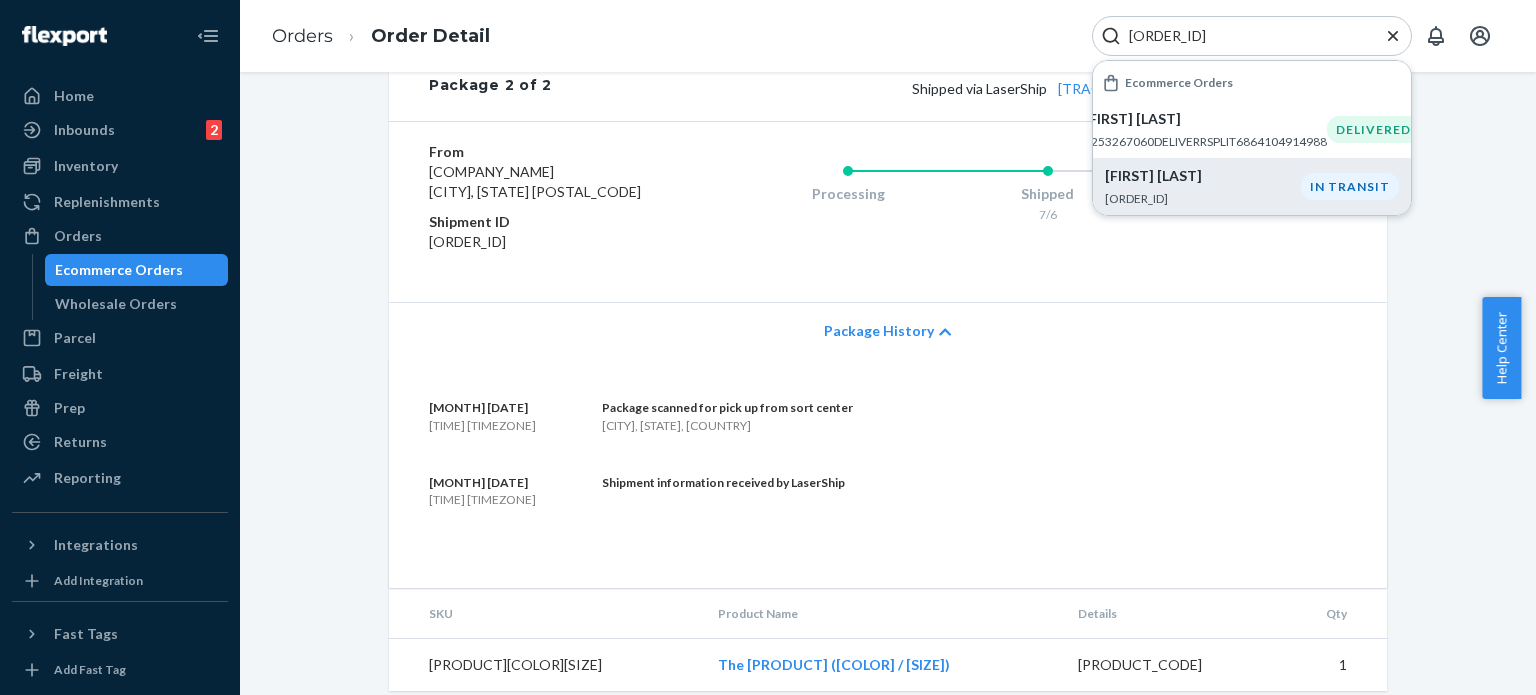 type on "[ORDER_ID]" 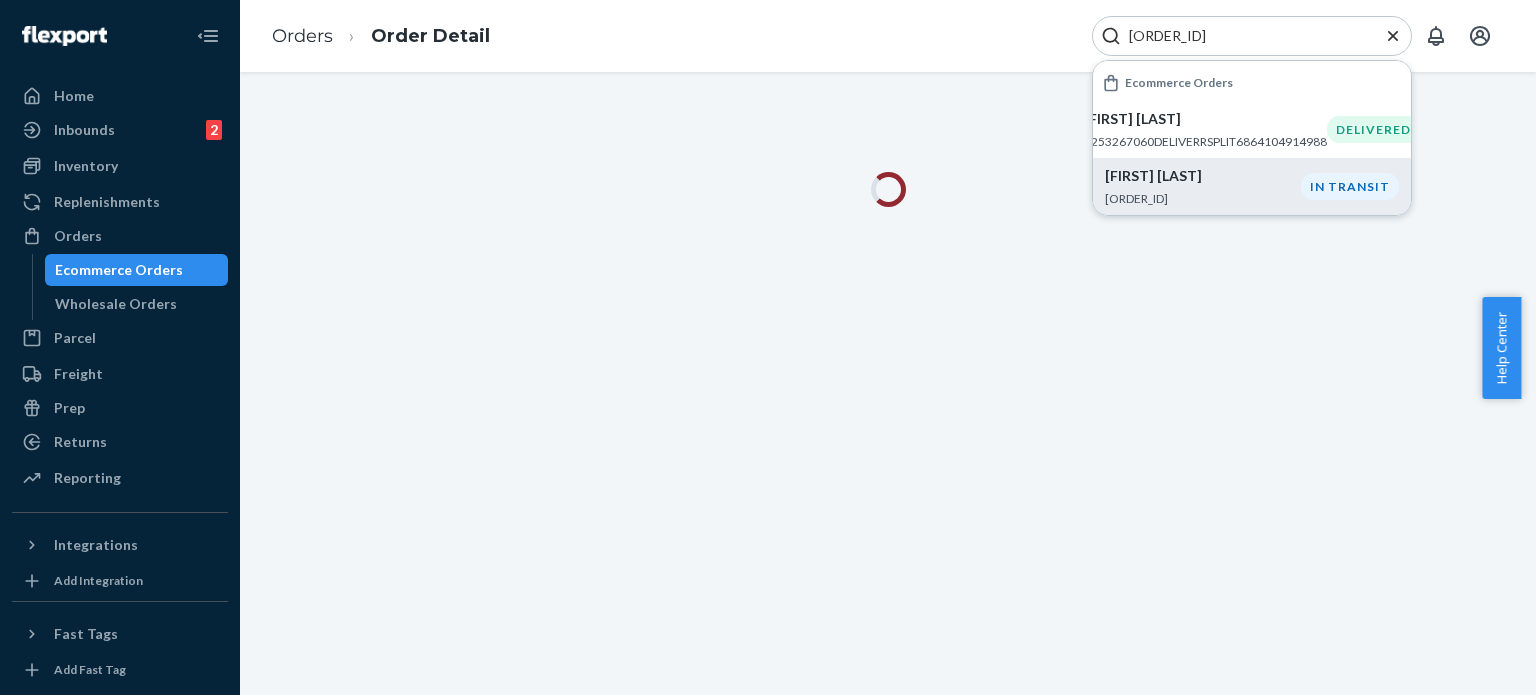 scroll, scrollTop: 0, scrollLeft: 0, axis: both 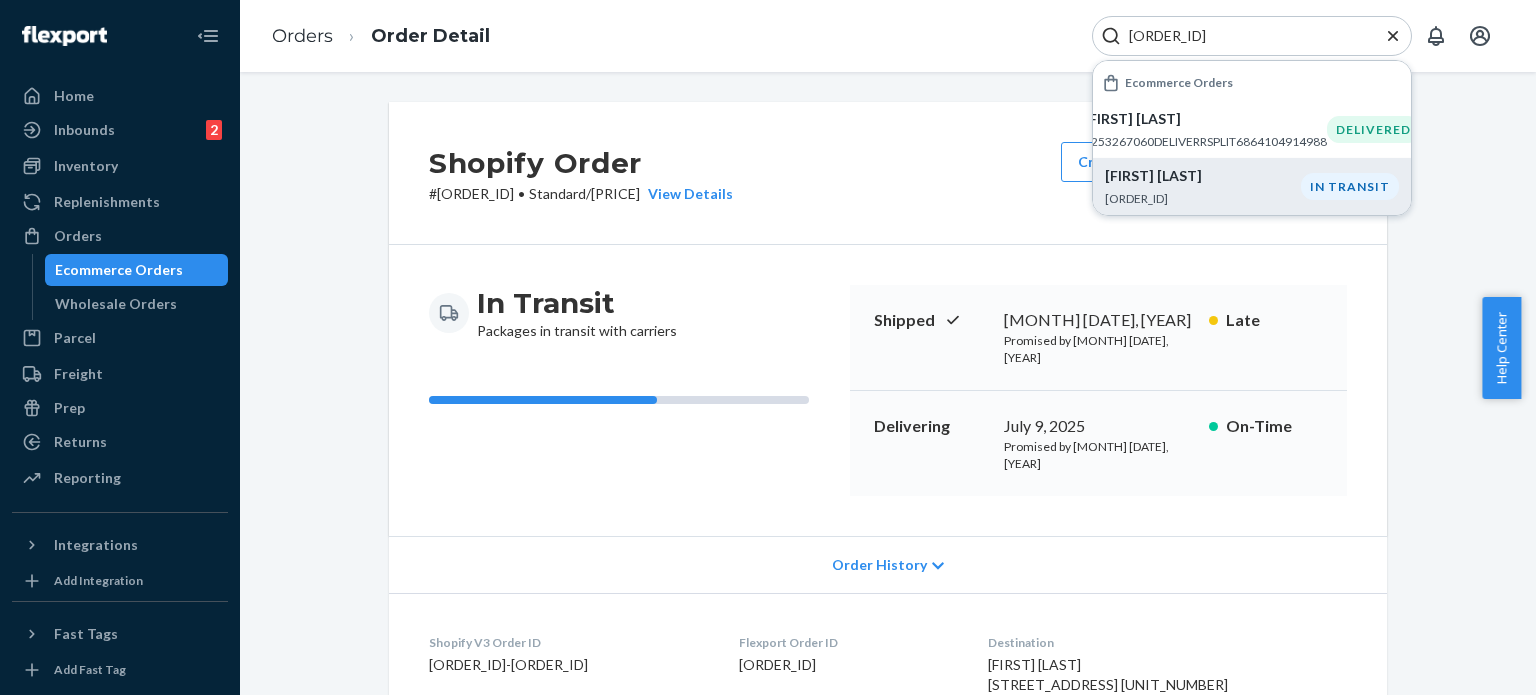click on "Order History" at bounding box center [879, 565] 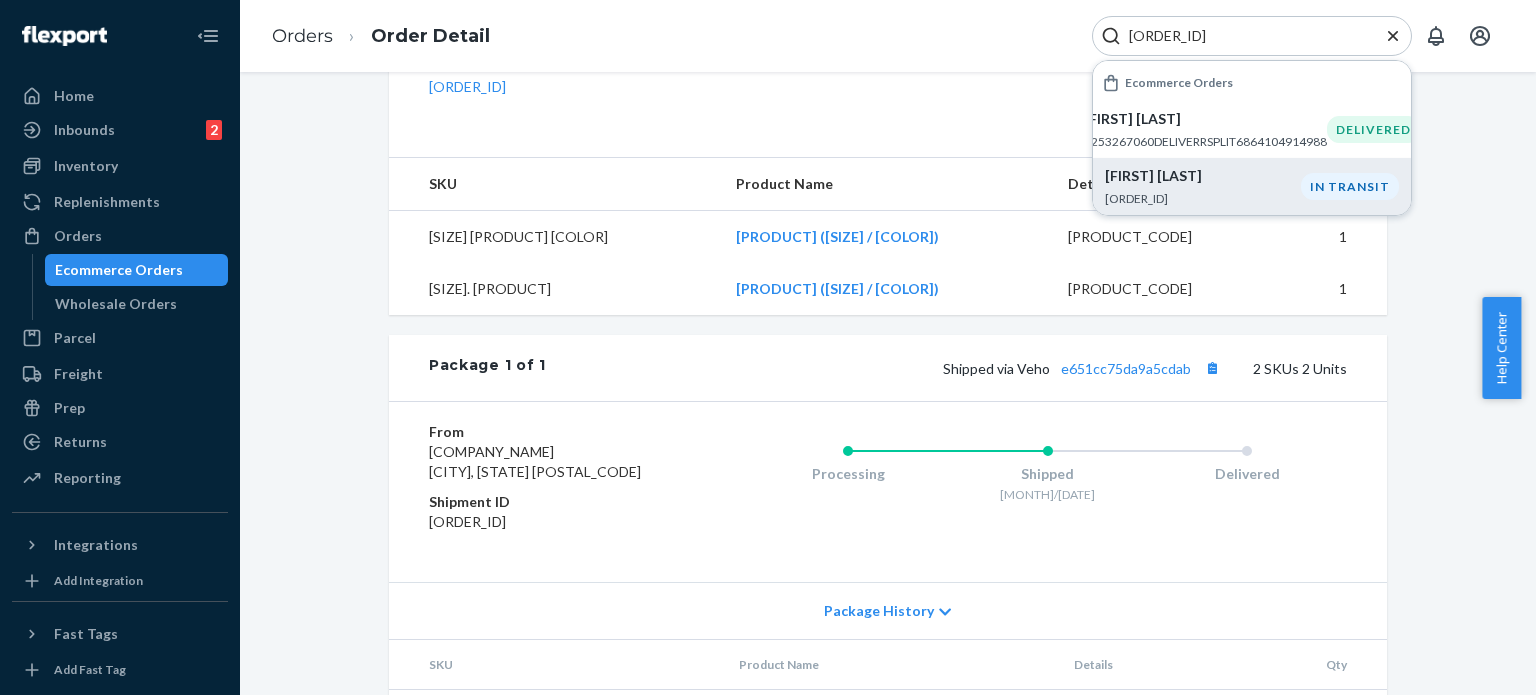 scroll, scrollTop: 1616, scrollLeft: 0, axis: vertical 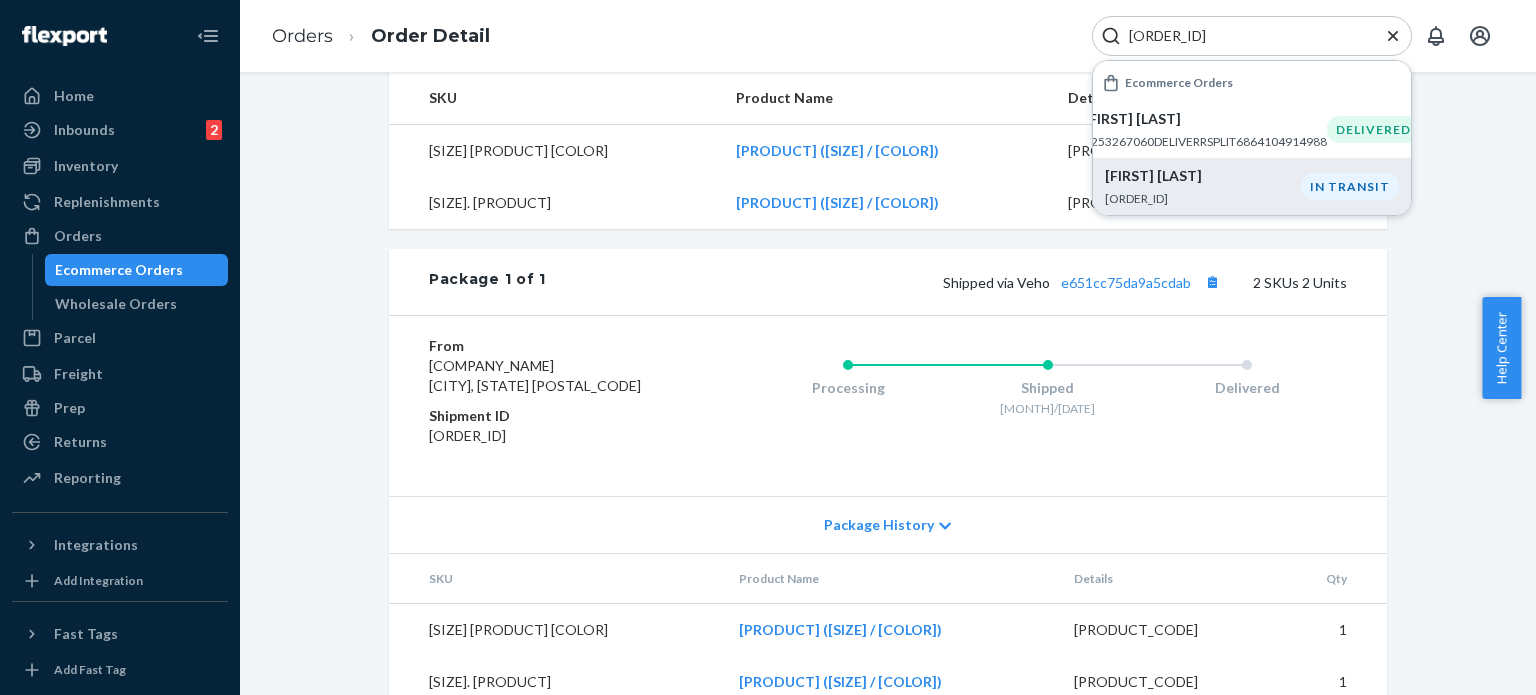 click on "Package History" at bounding box center (888, 524) 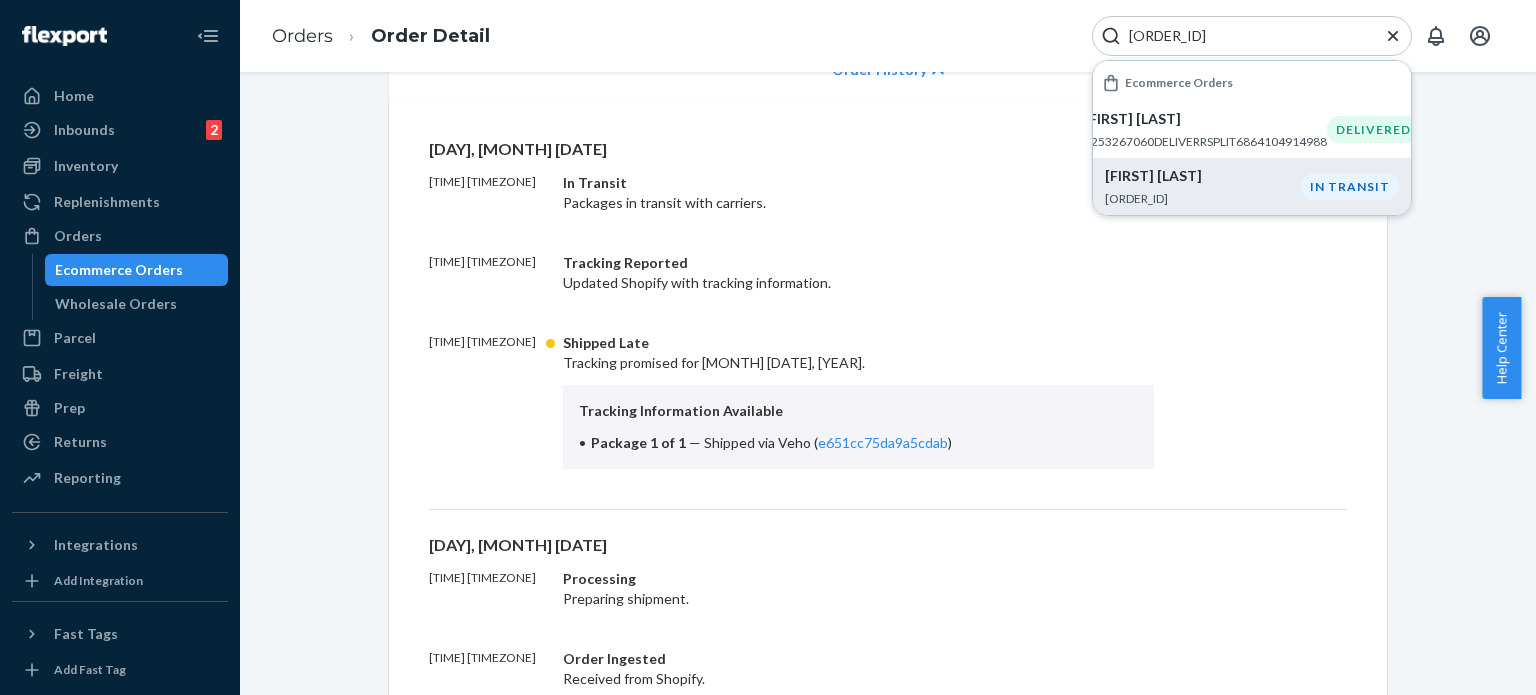 scroll, scrollTop: 316, scrollLeft: 0, axis: vertical 